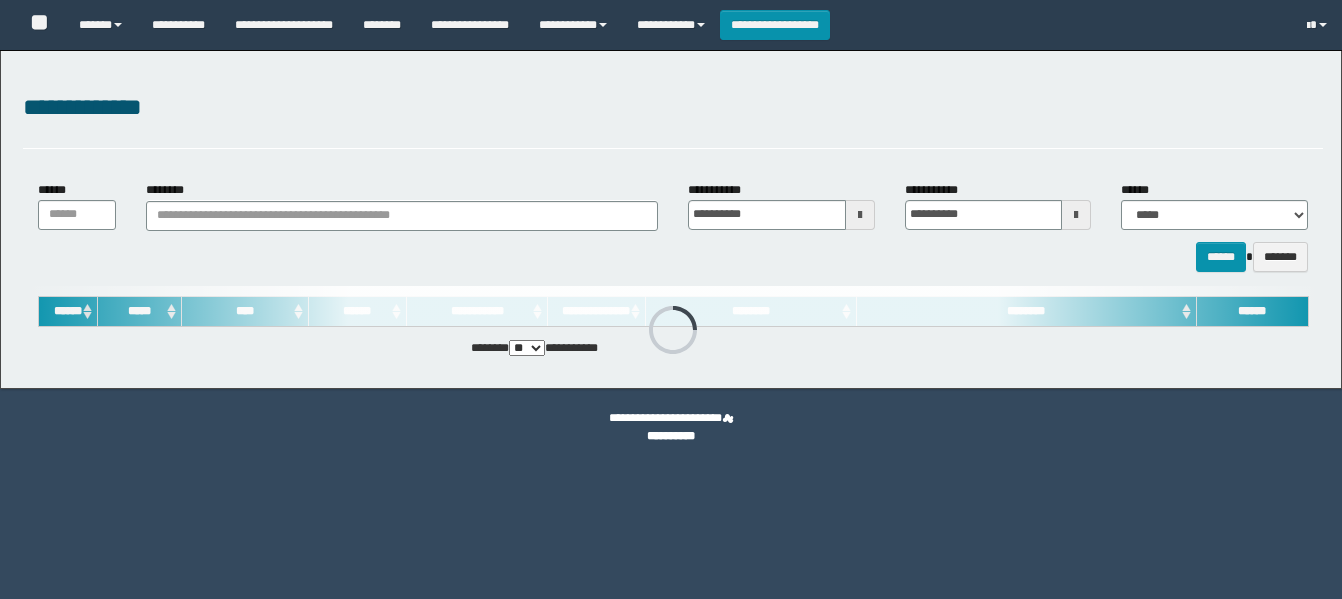 scroll, scrollTop: 0, scrollLeft: 0, axis: both 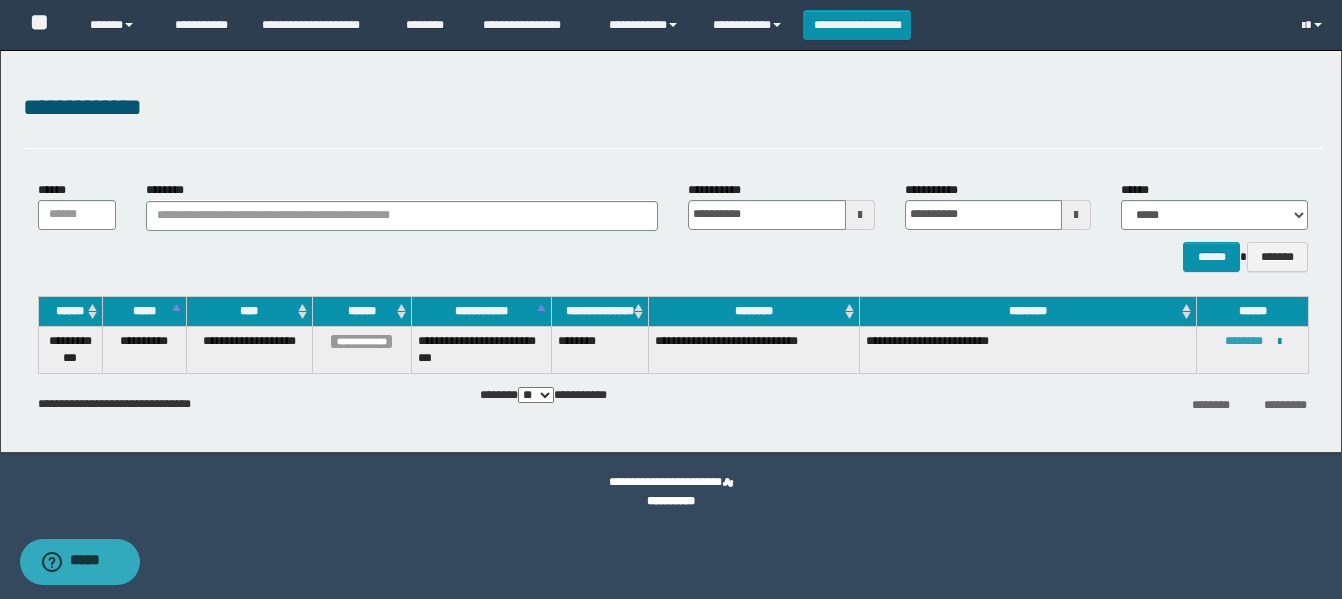 click on "********" at bounding box center [1244, 341] 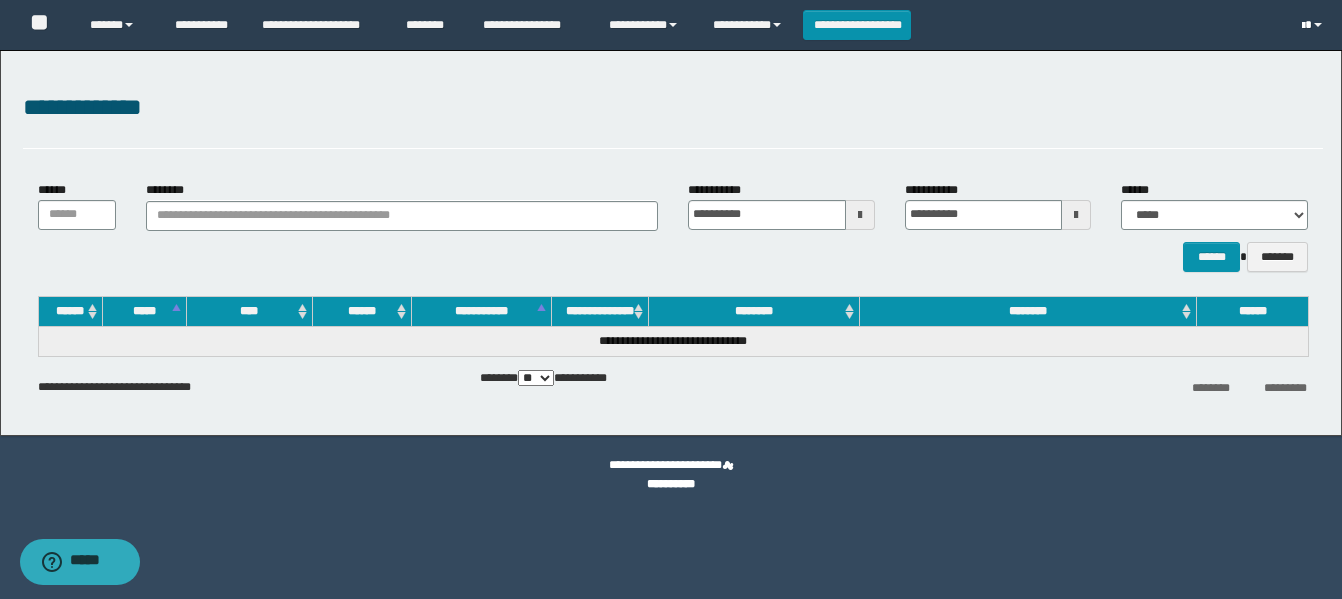 click at bounding box center [1314, 25] 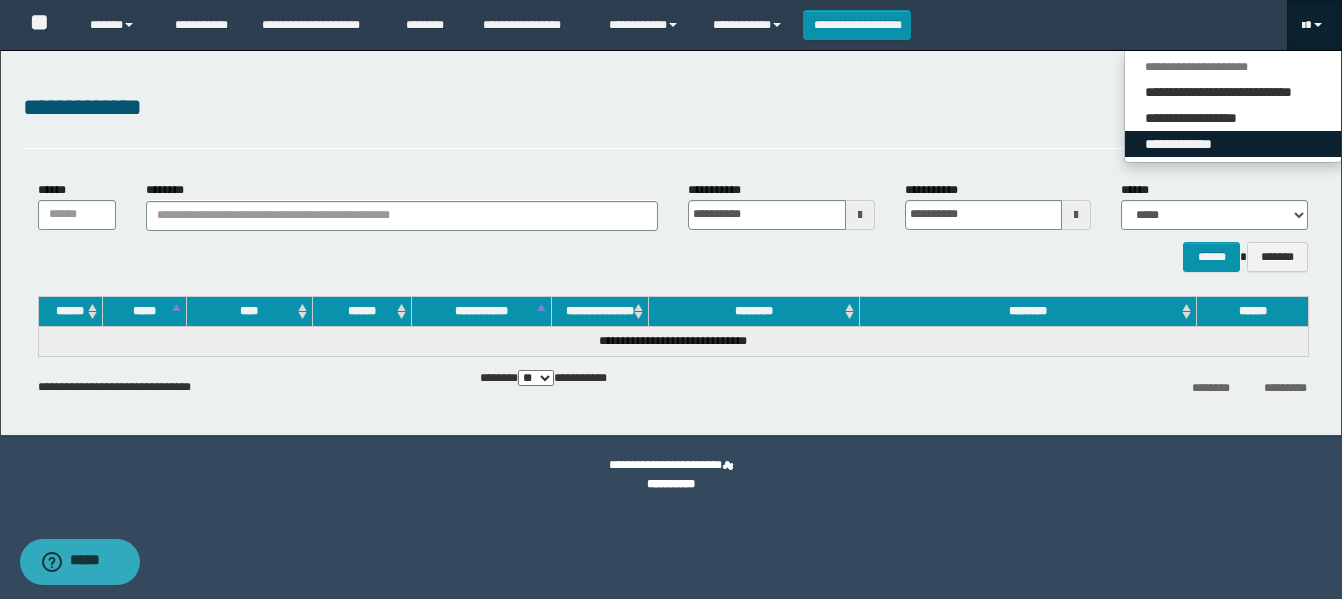click on "**********" at bounding box center (1233, 144) 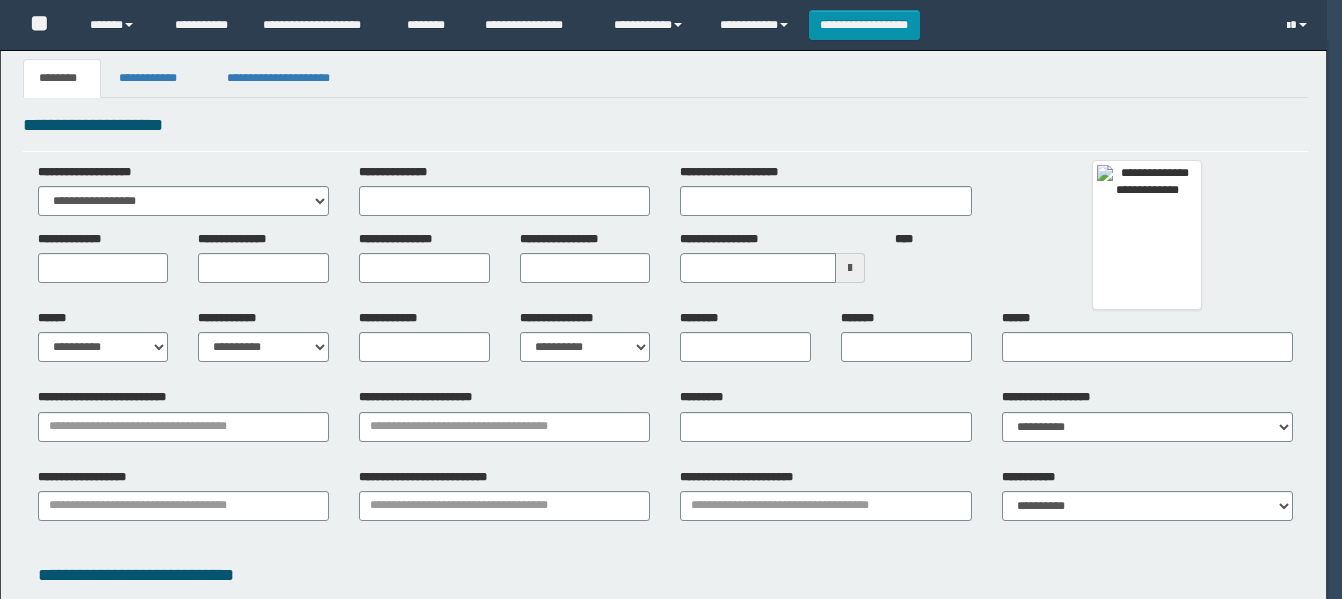 scroll, scrollTop: 0, scrollLeft: 0, axis: both 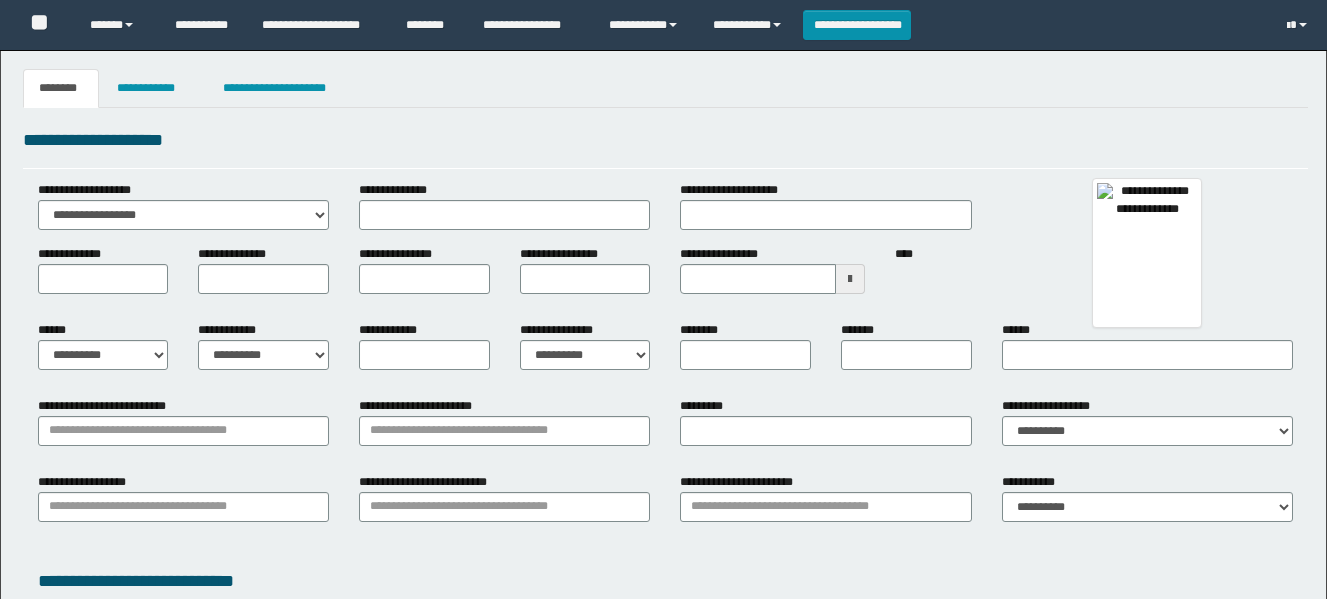 type 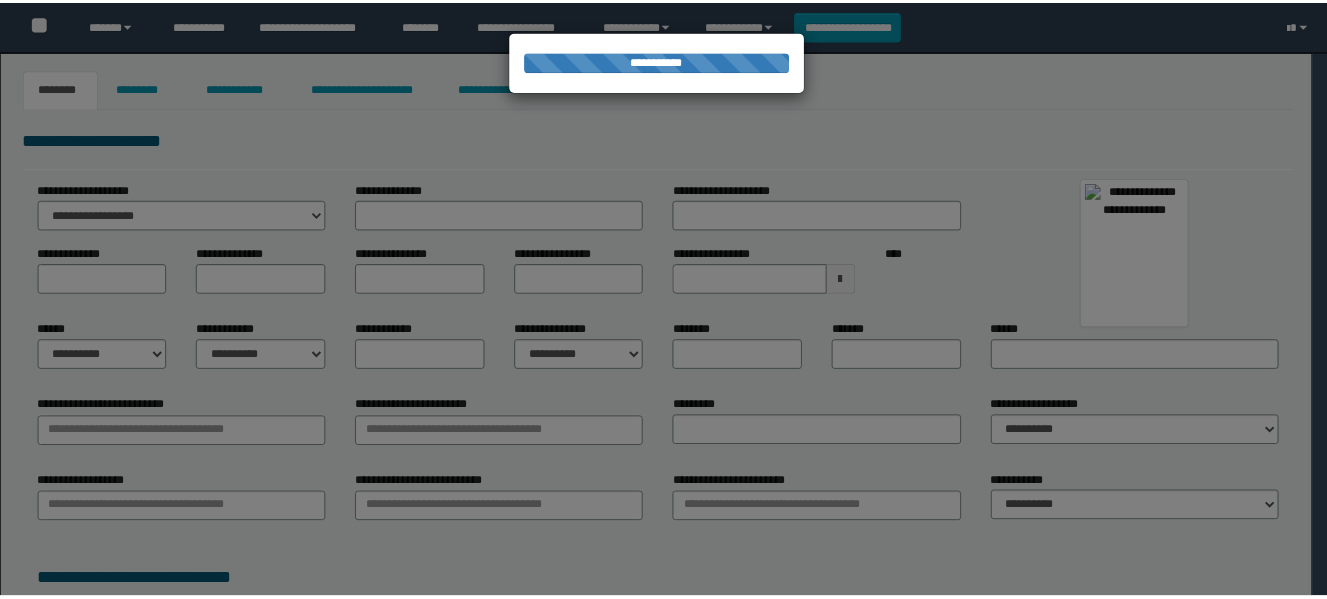 scroll, scrollTop: 0, scrollLeft: 0, axis: both 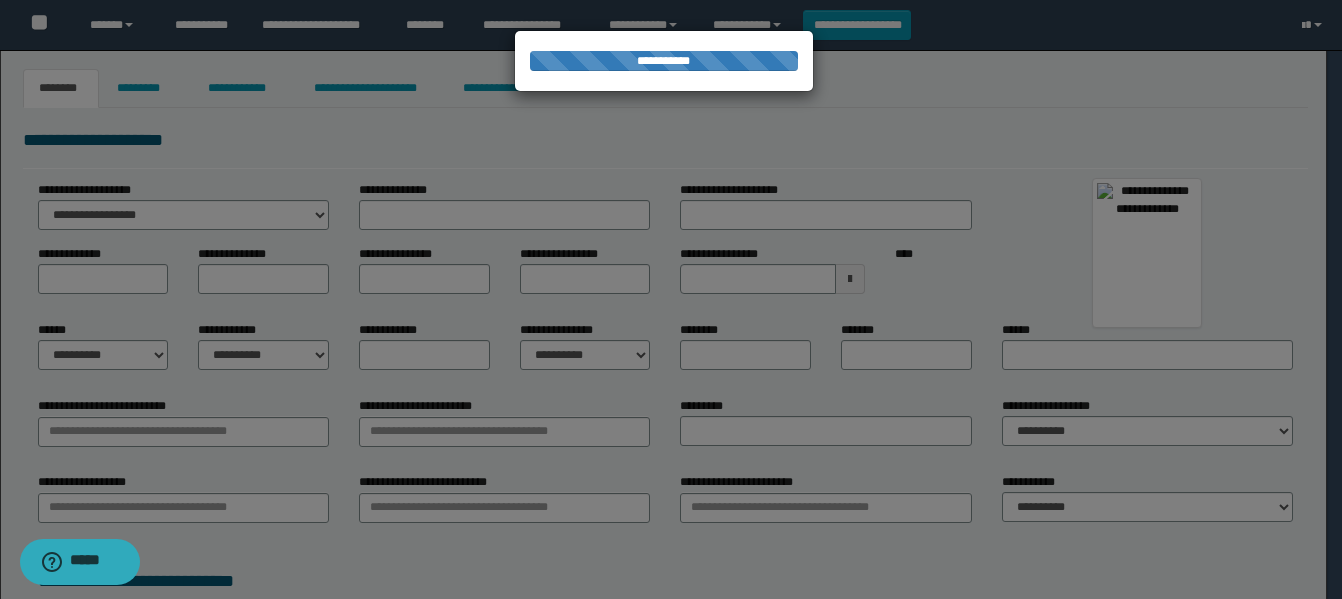 type on "********" 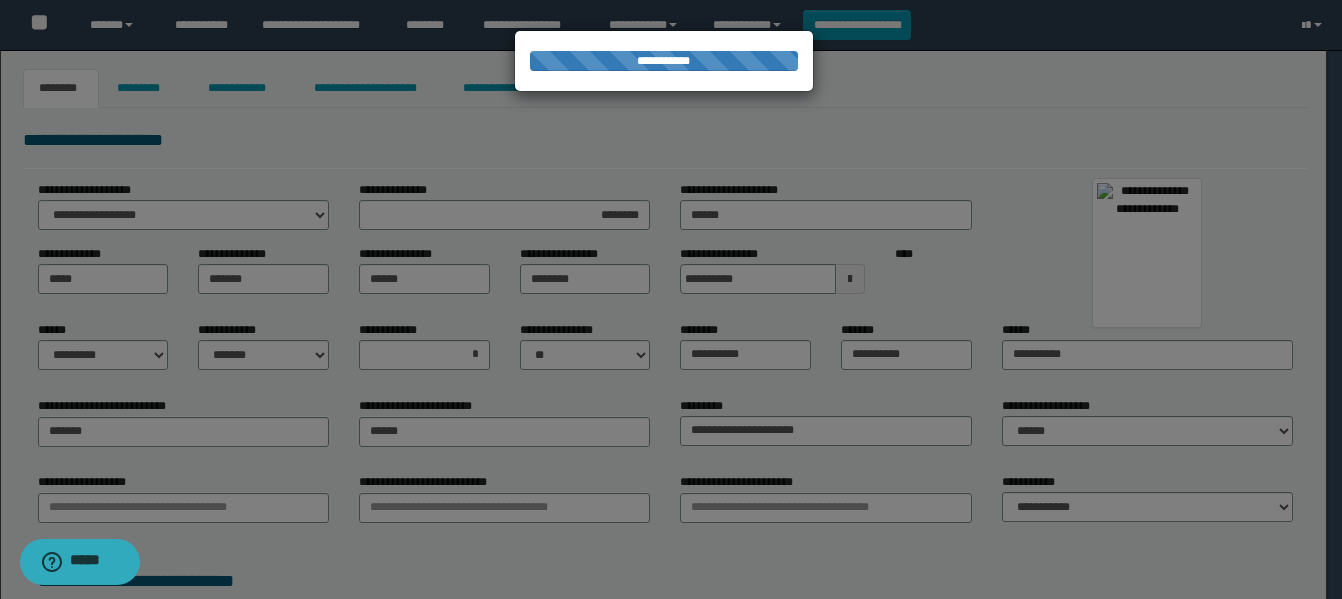 type on "********" 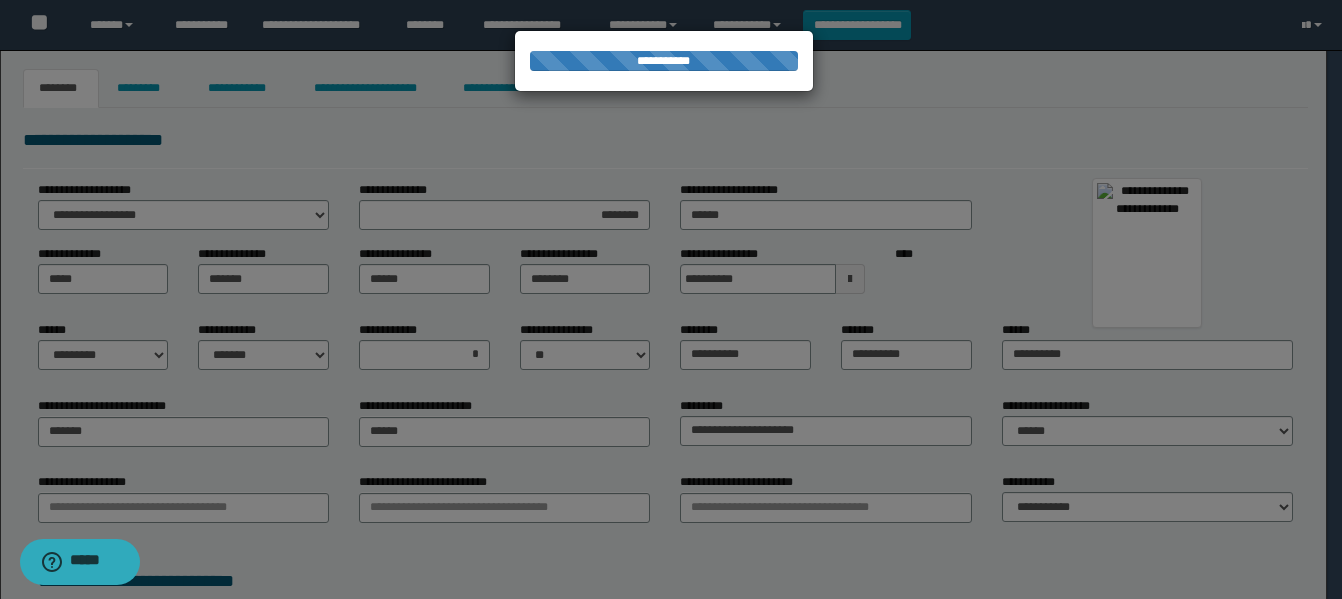 type on "*******" 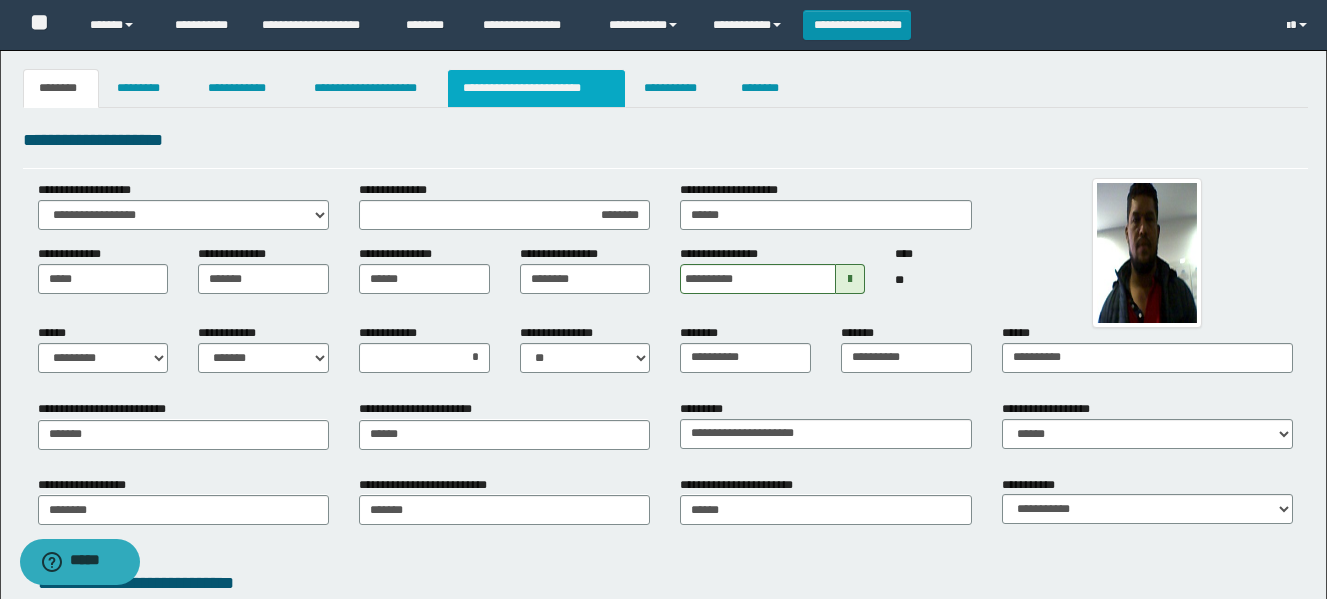 click on "**********" at bounding box center [537, 88] 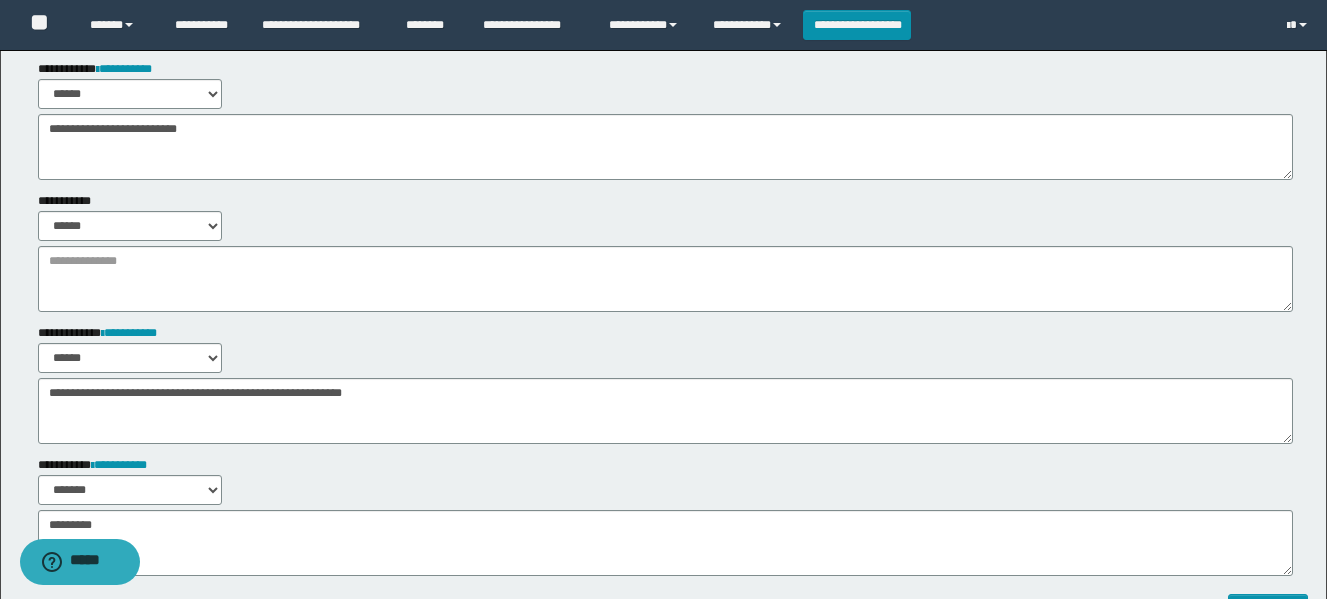 scroll, scrollTop: 0, scrollLeft: 0, axis: both 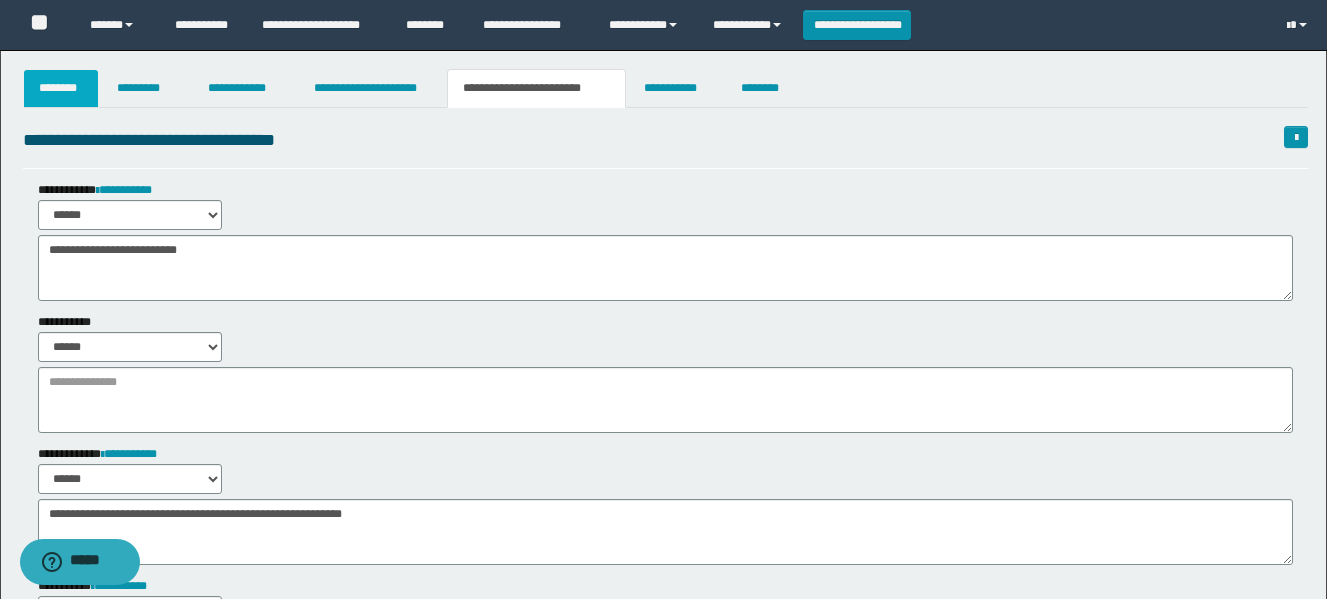 click on "********" at bounding box center (61, 88) 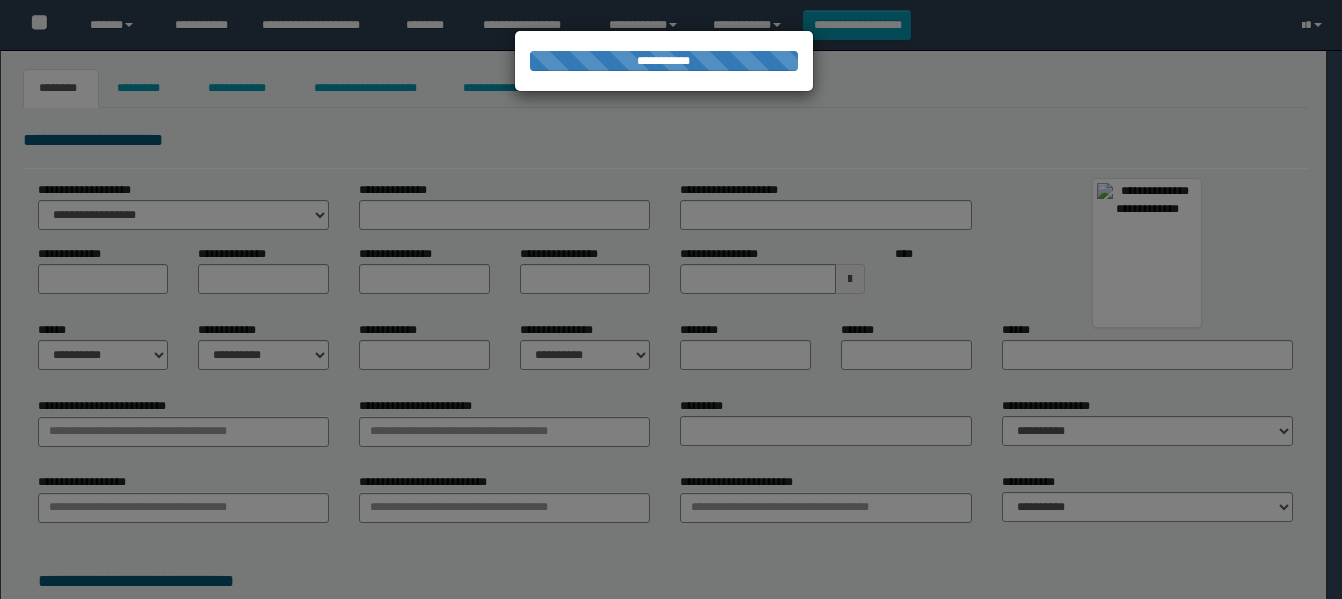 scroll, scrollTop: 0, scrollLeft: 0, axis: both 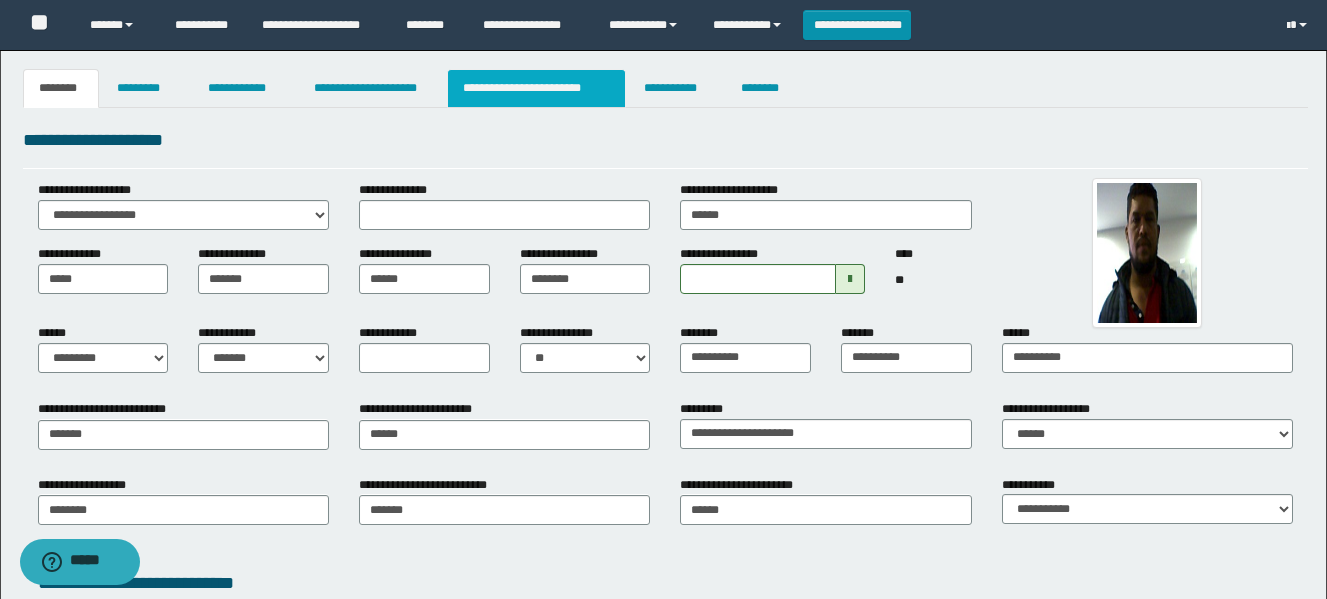 click on "**********" at bounding box center [537, 88] 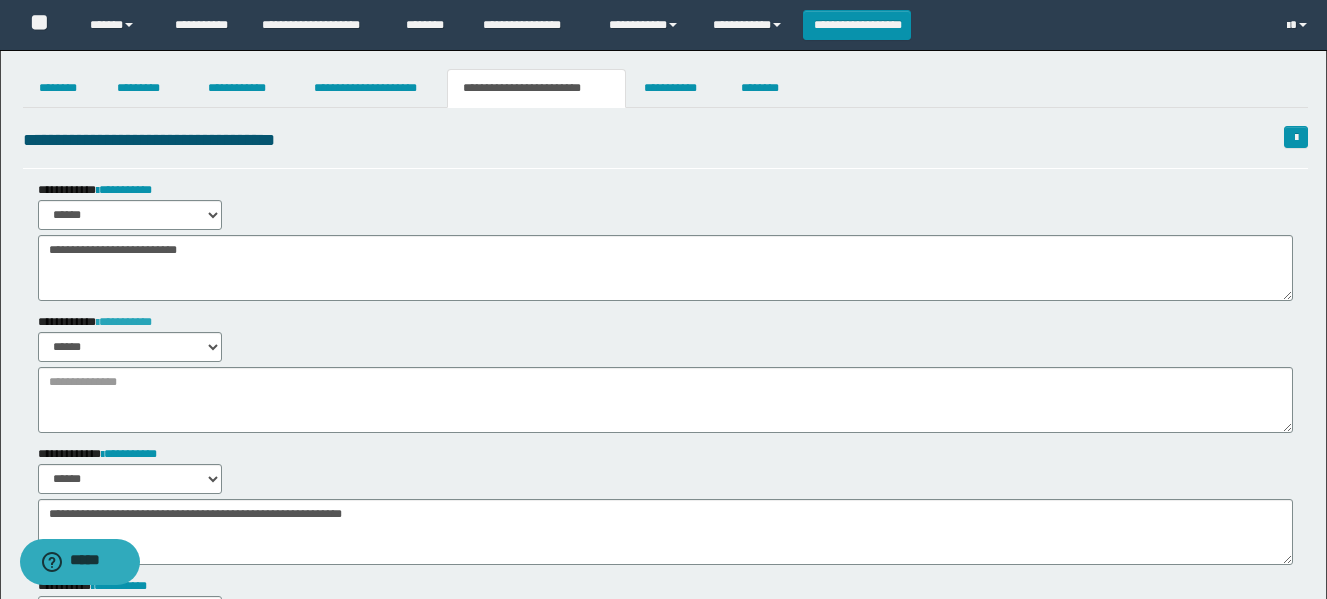 click on "**********" at bounding box center [124, 322] 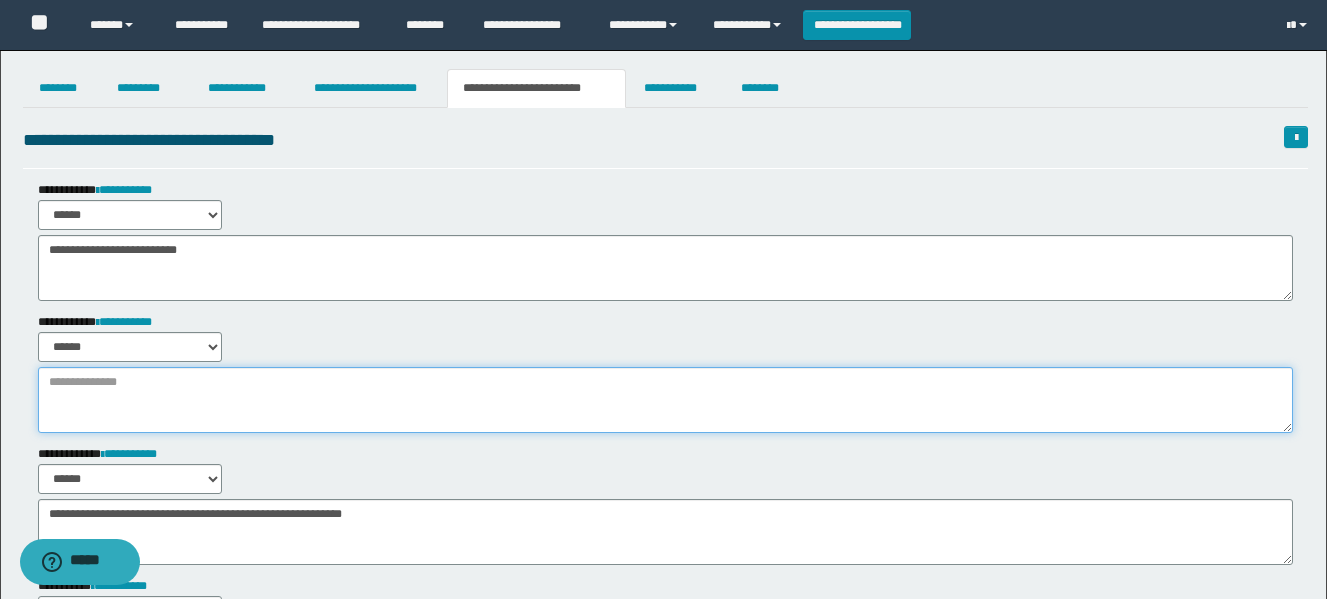 click at bounding box center [665, 400] 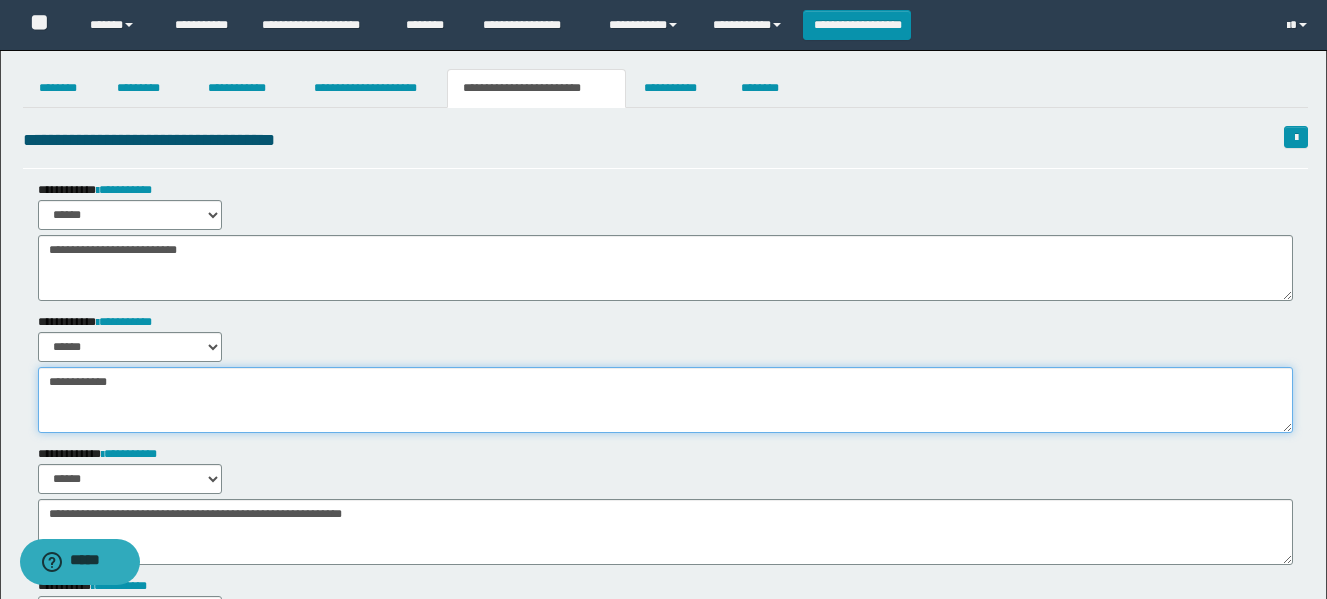 type on "**********" 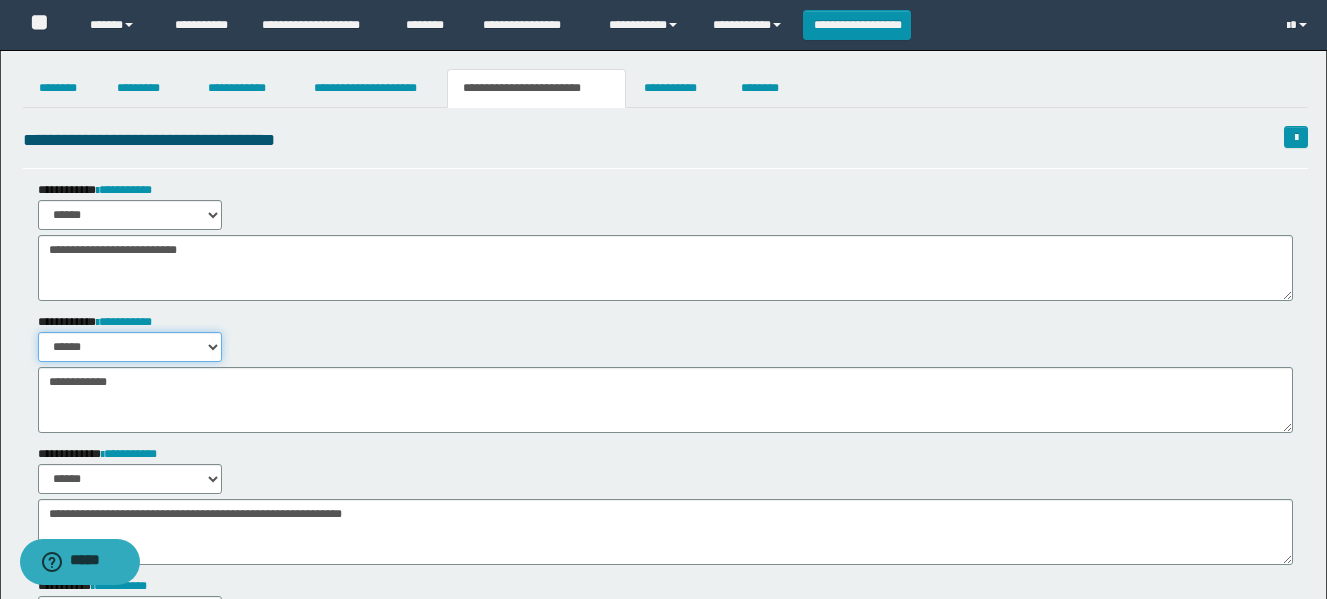 click on "******
*******" at bounding box center [130, 347] 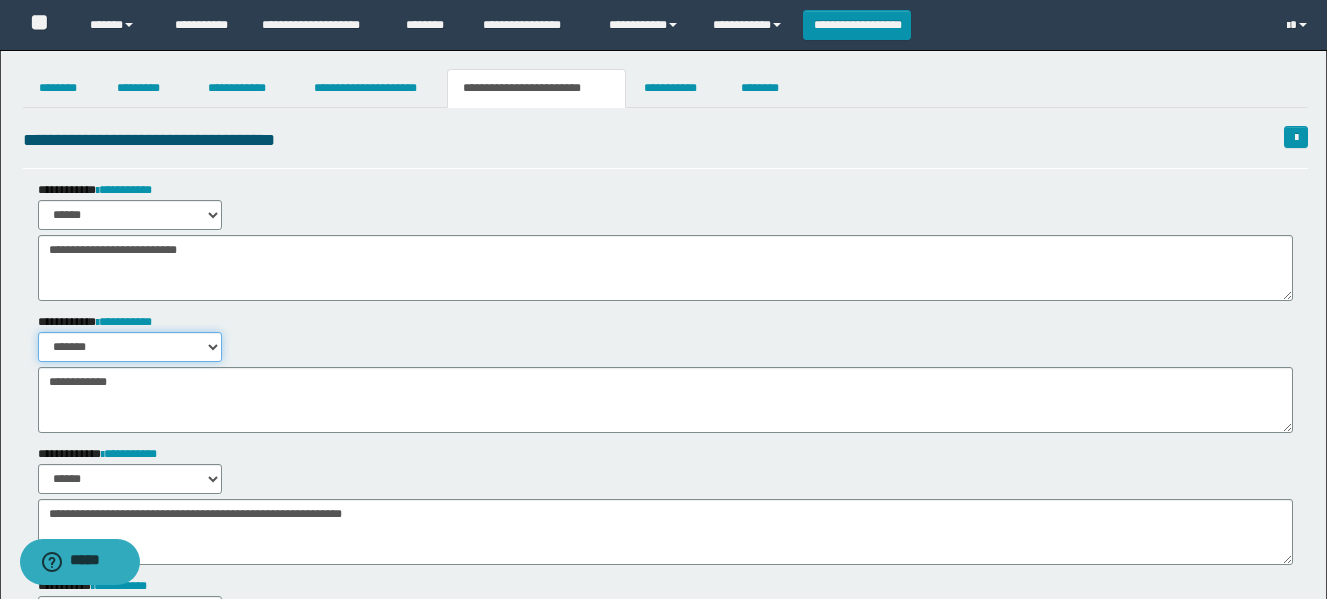 click on "******
*******" at bounding box center (130, 347) 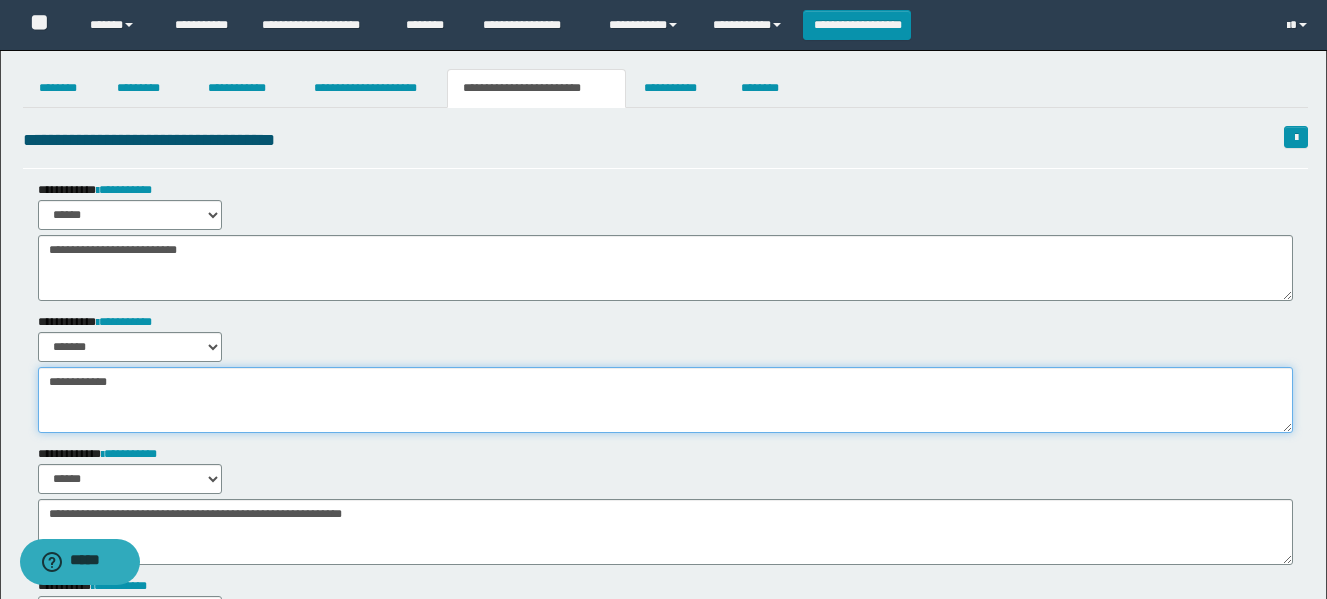 click on "**********" at bounding box center [665, 400] 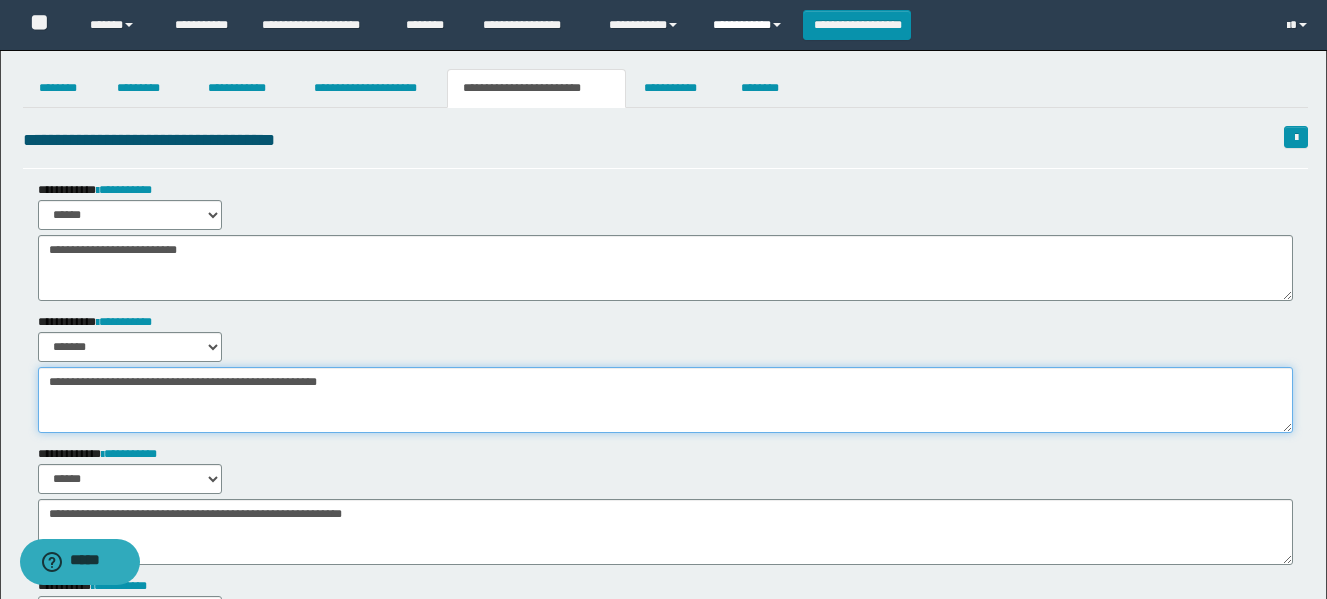 type on "**********" 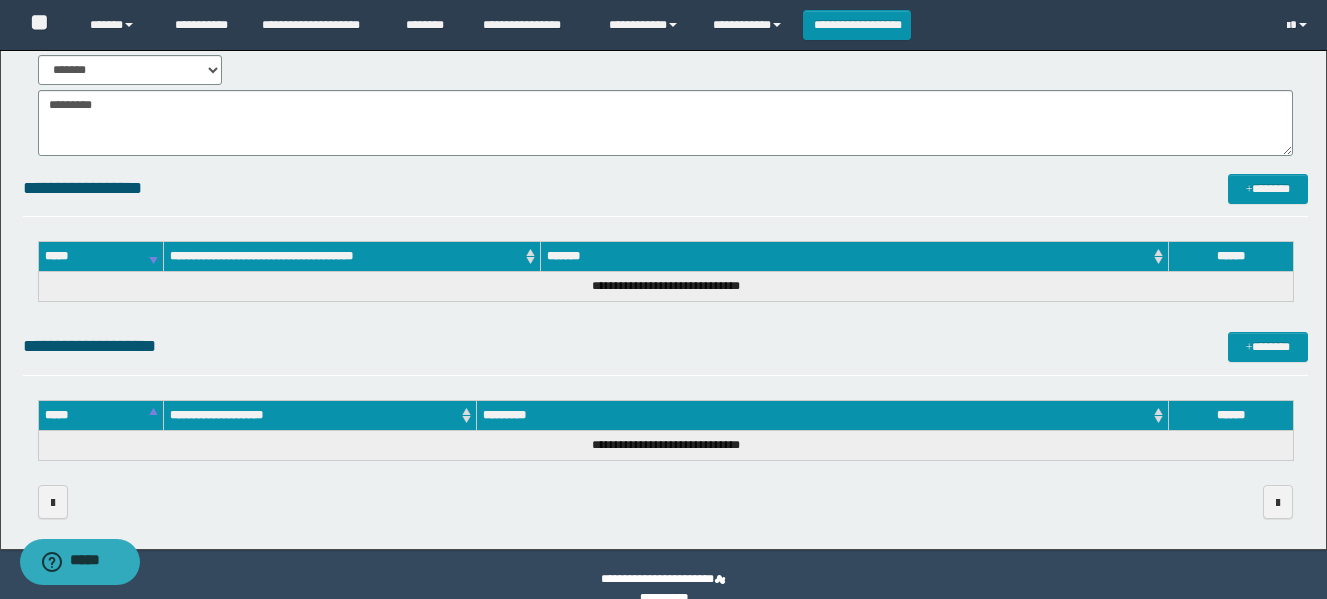 scroll, scrollTop: 570, scrollLeft: 0, axis: vertical 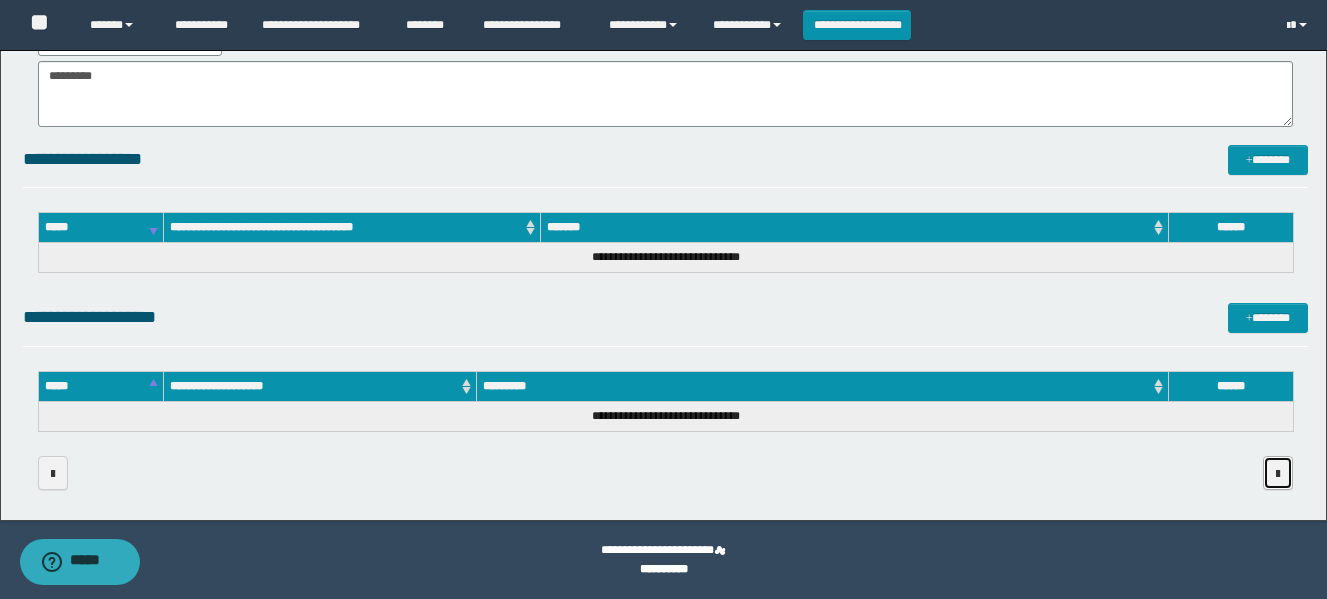 click at bounding box center (1278, 474) 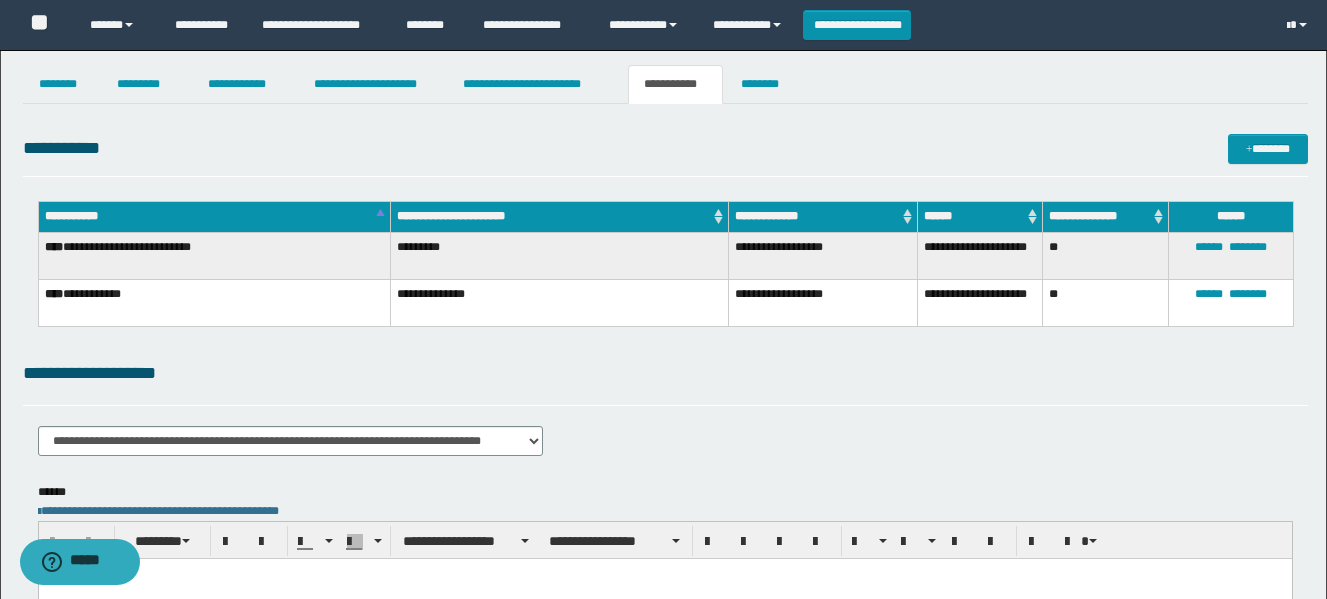 scroll, scrollTop: 0, scrollLeft: 0, axis: both 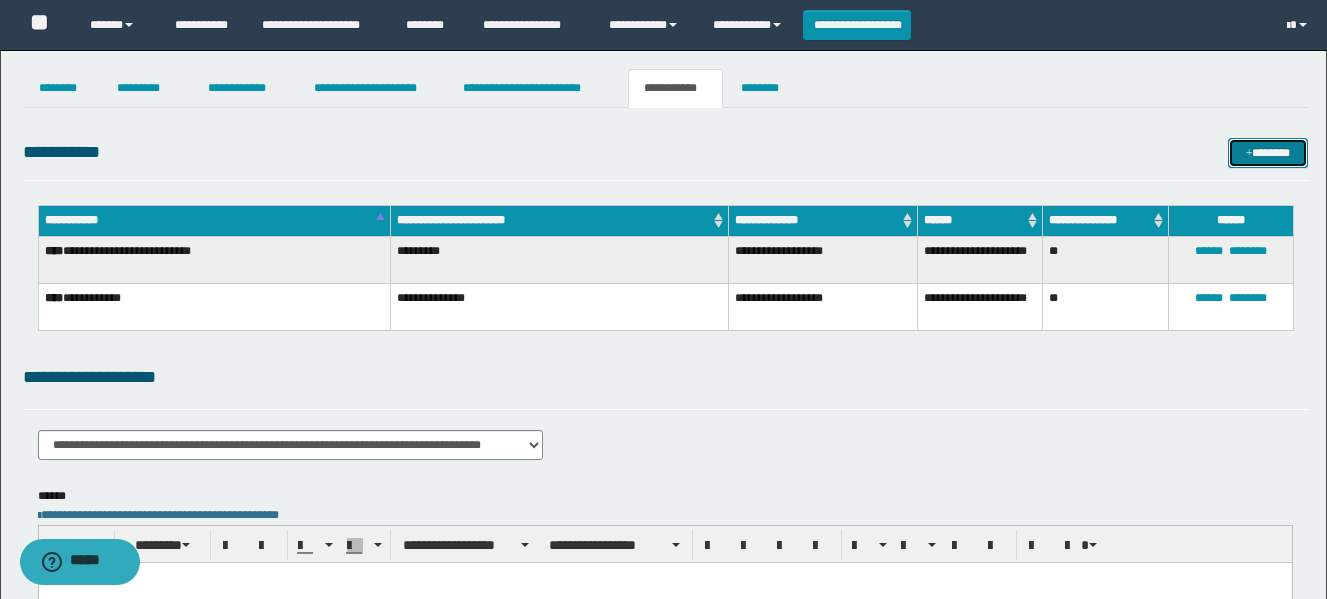 click at bounding box center [1249, 154] 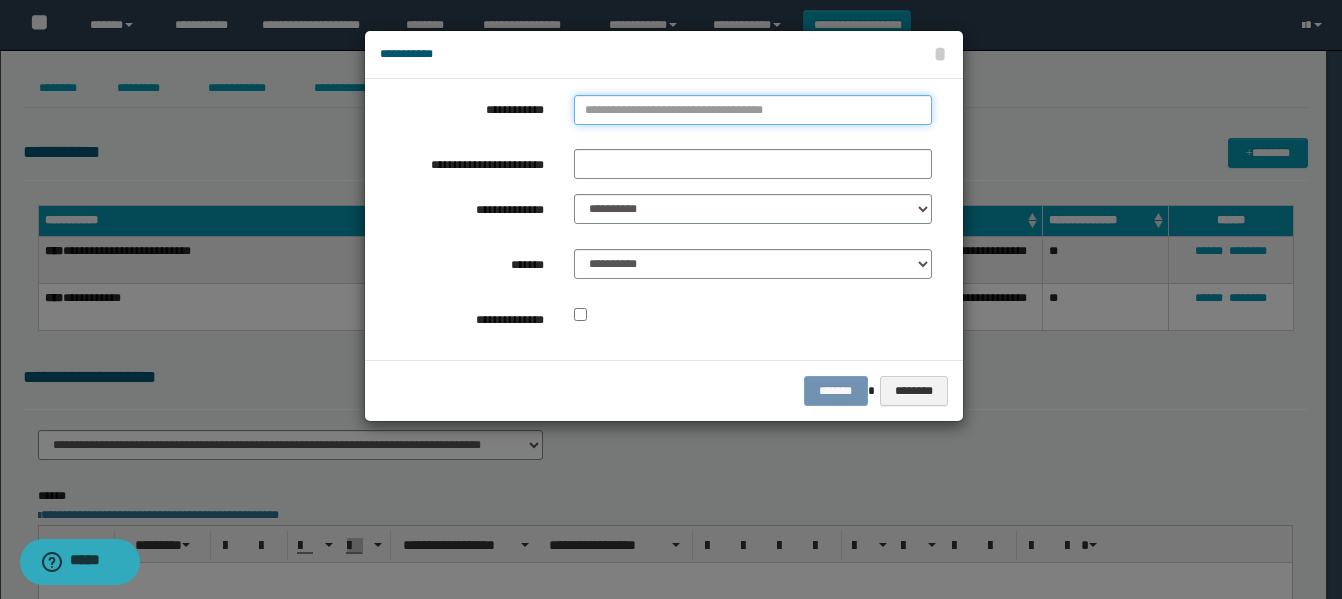 click on "**********" at bounding box center (753, 110) 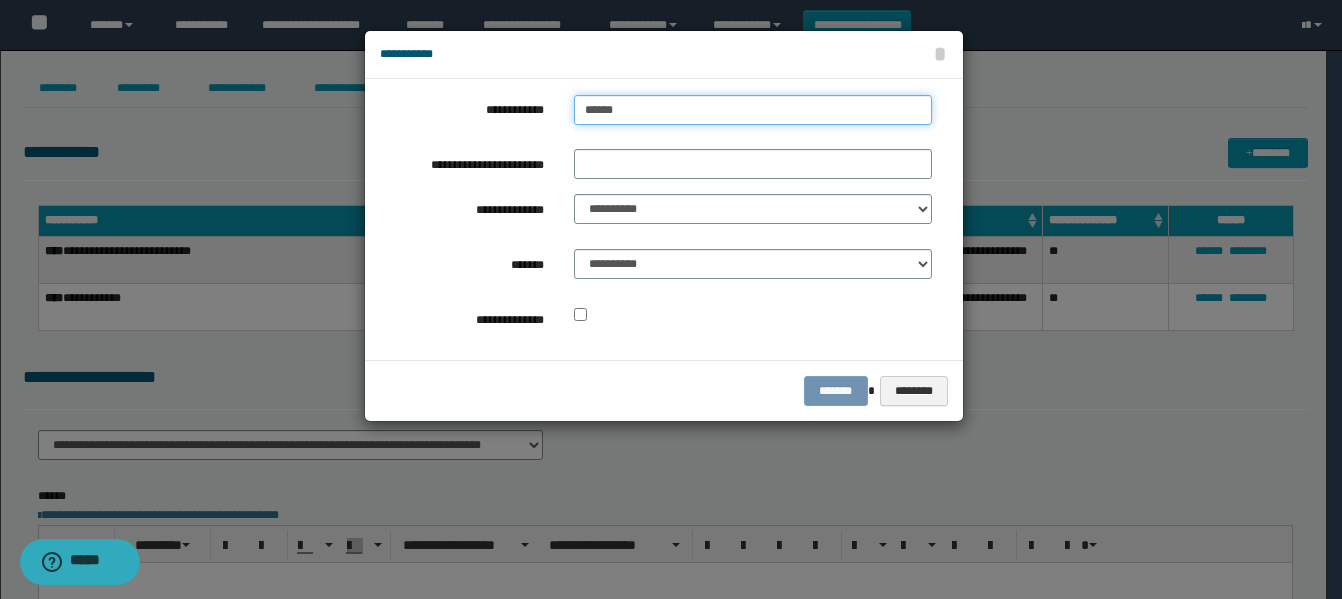 type on "*******" 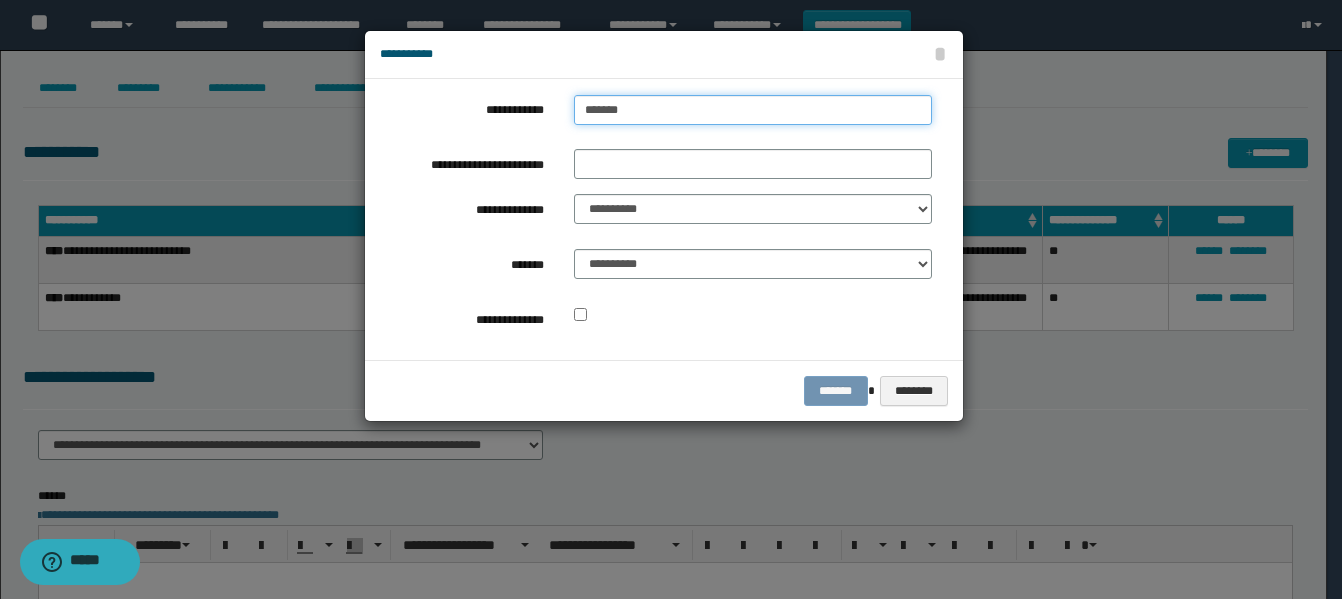 type on "**********" 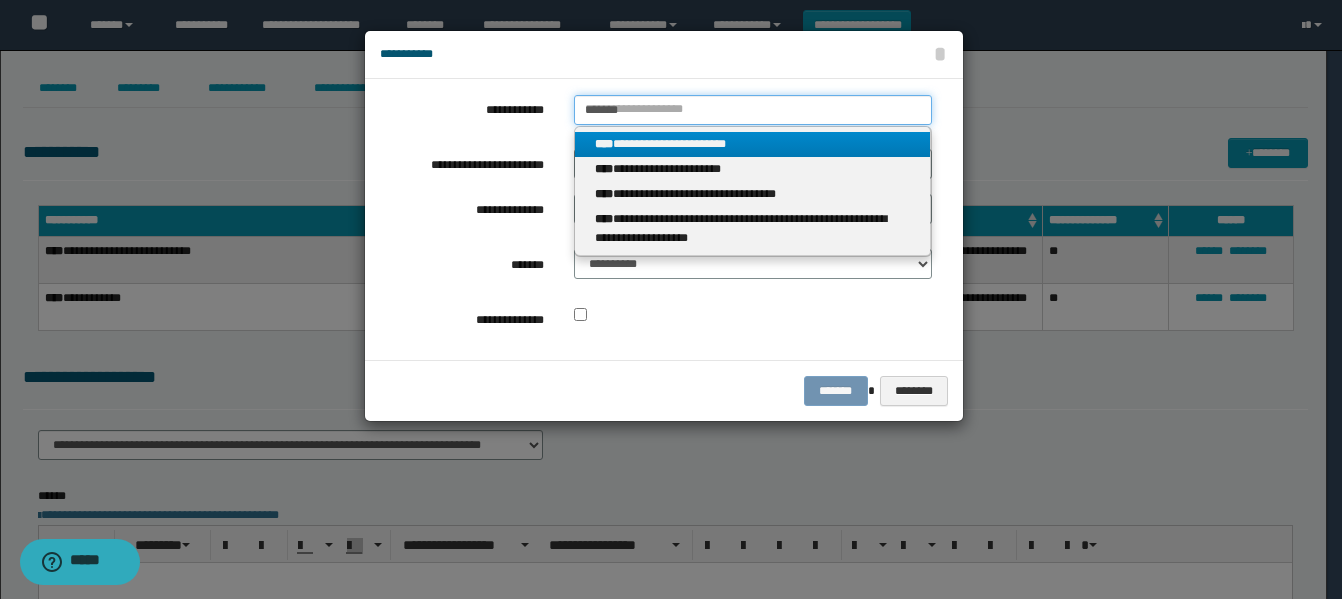 type on "*******" 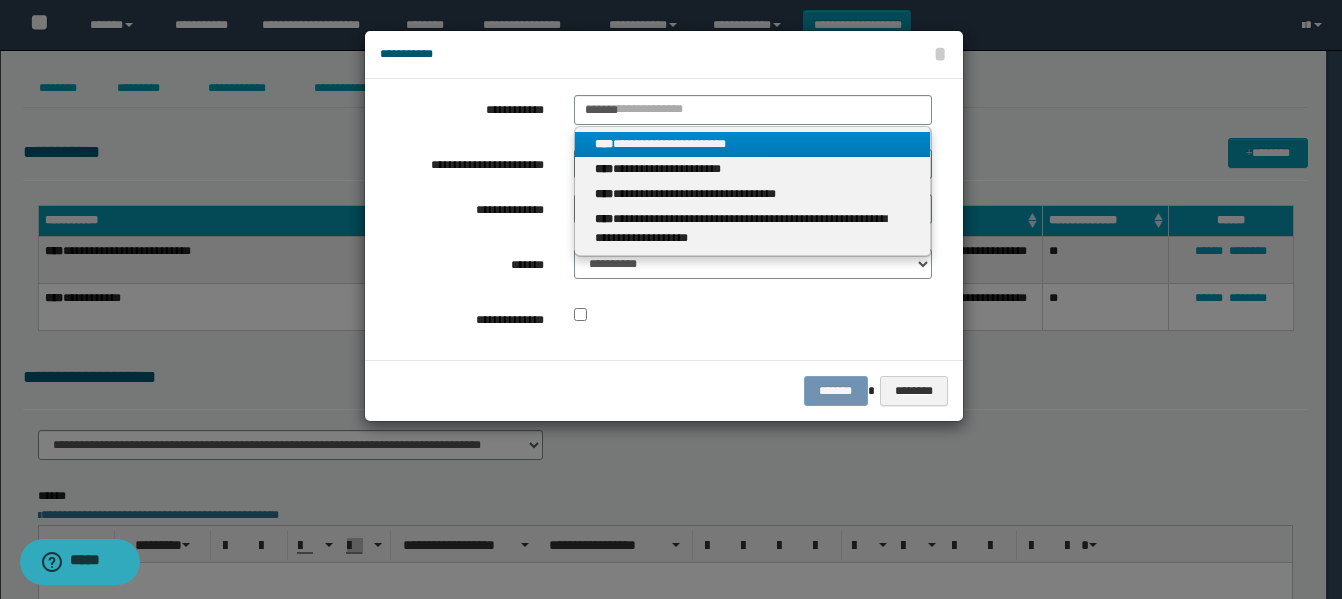 click on "**********" at bounding box center [753, 144] 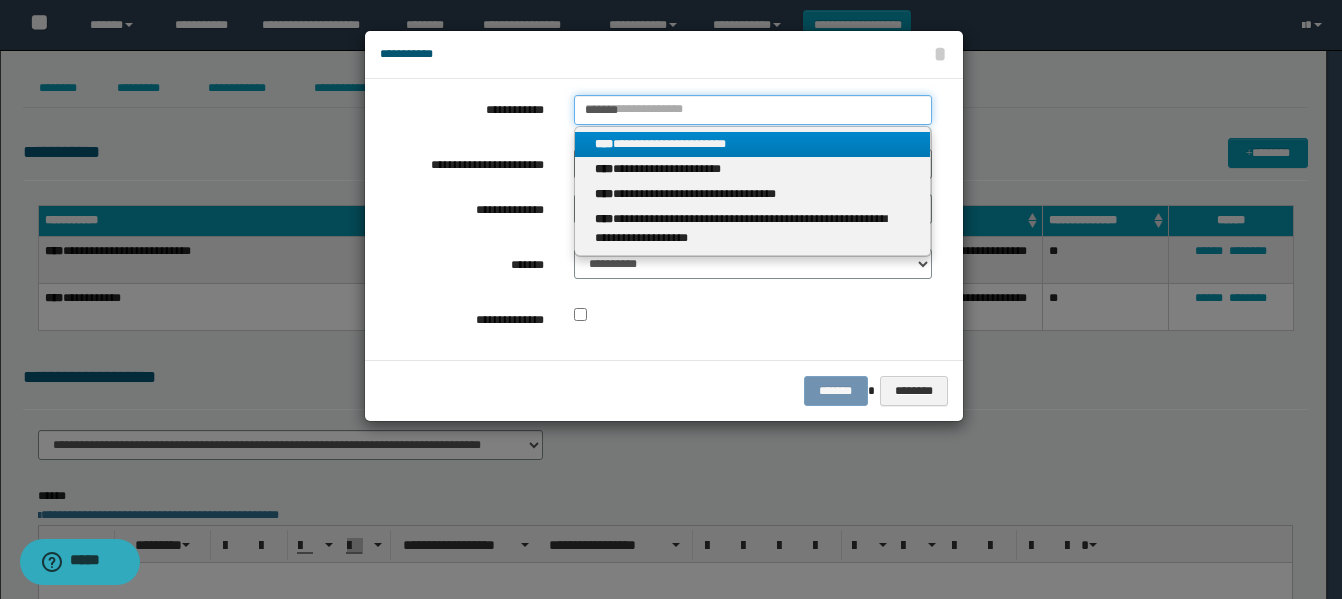 type 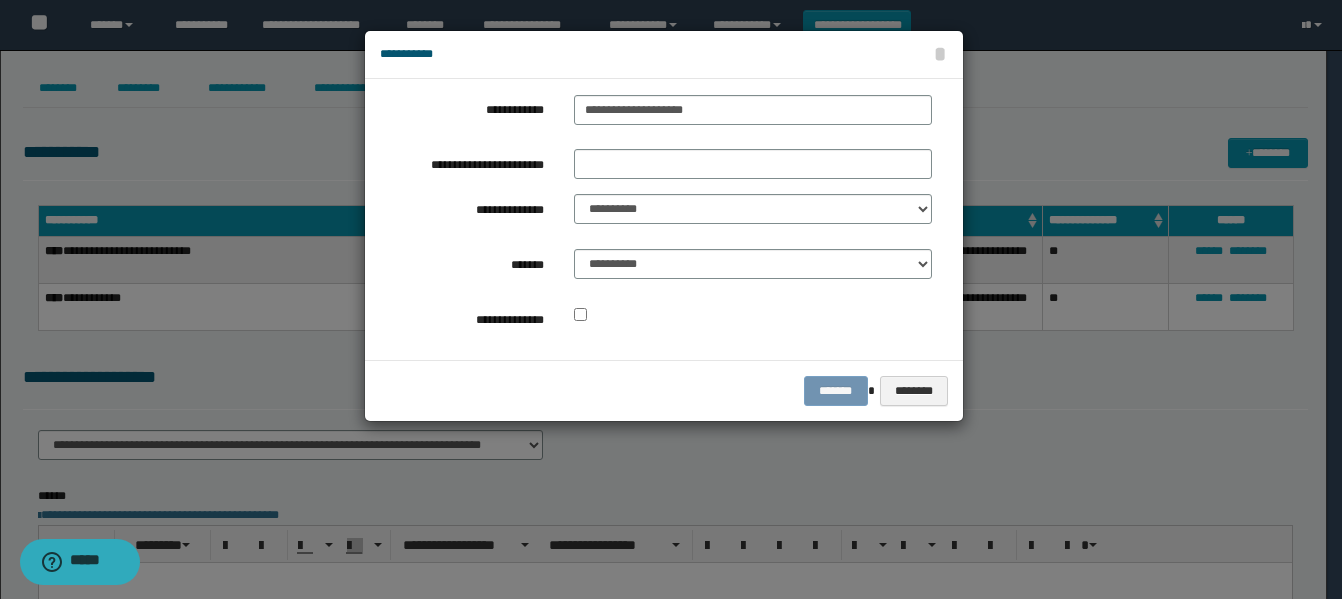 click on "*******
********" at bounding box center [664, 390] 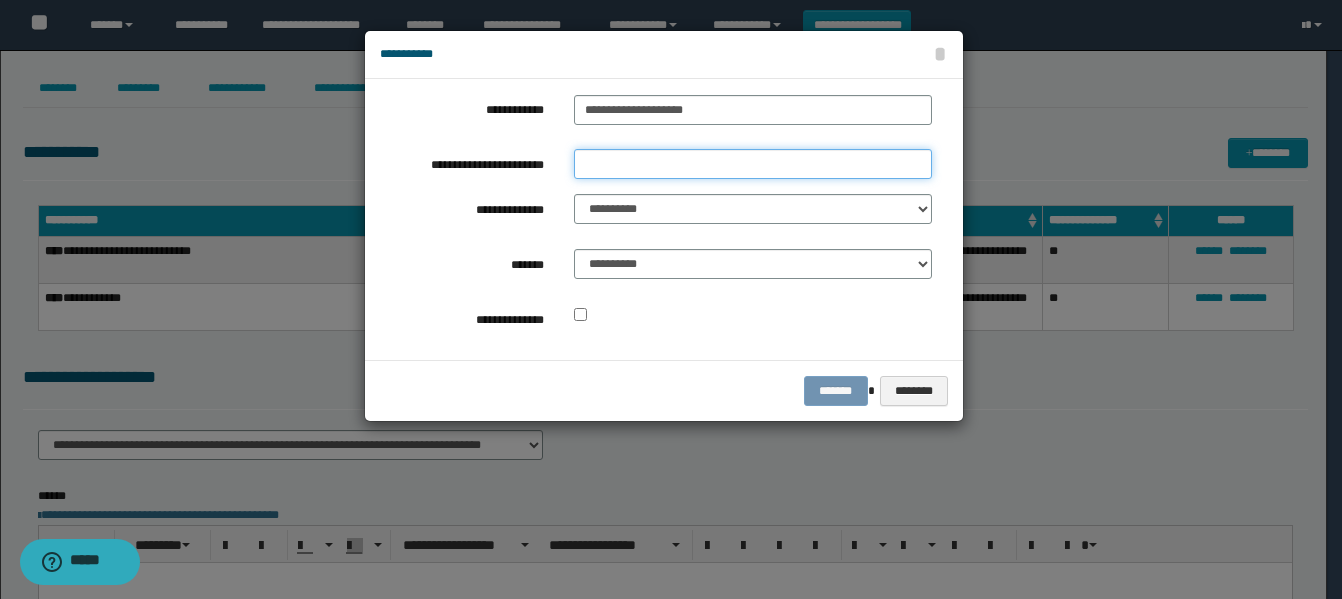 click on "**********" at bounding box center (753, 164) 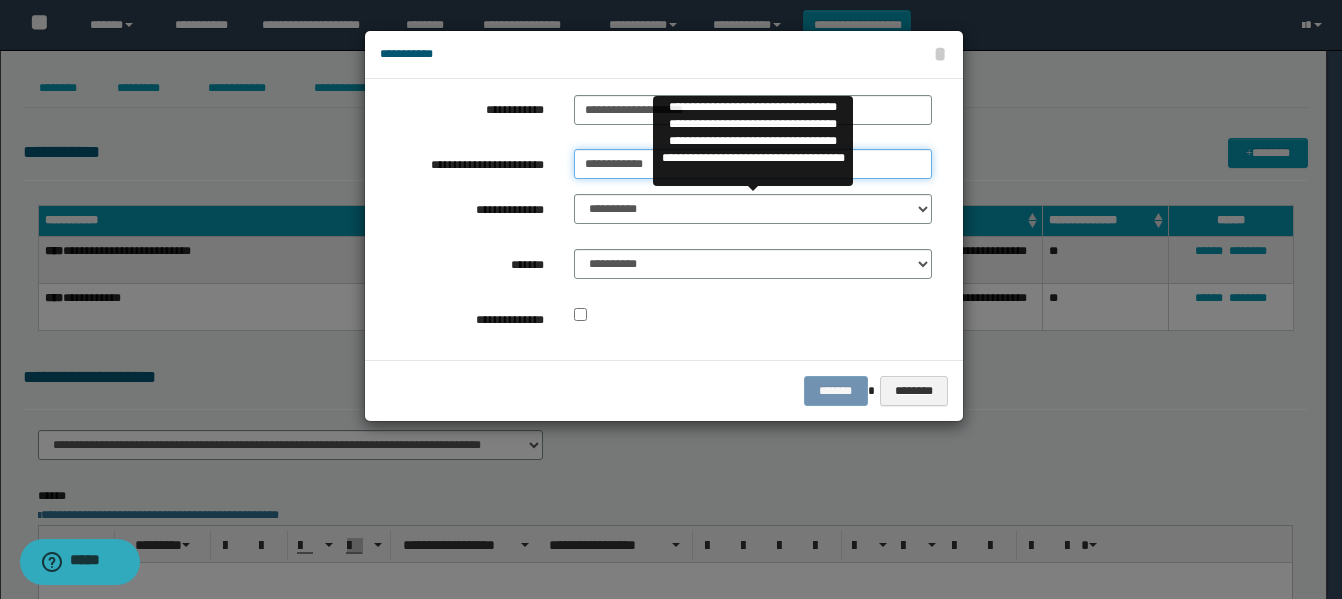 type on "**********" 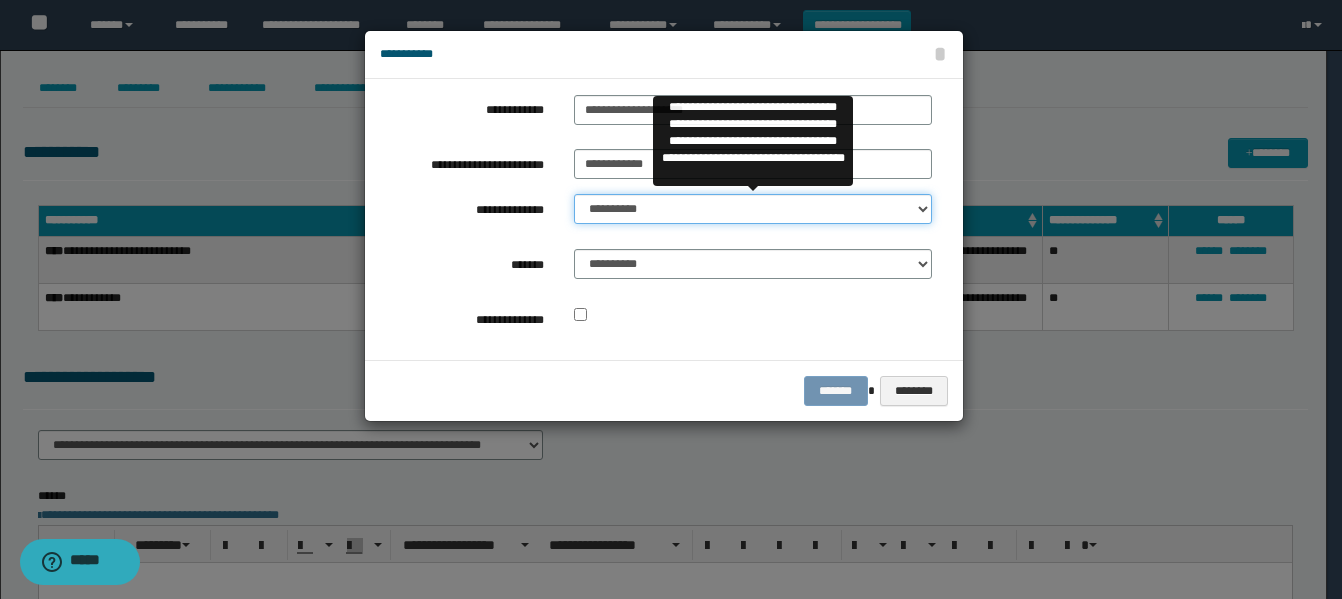click on "**********" at bounding box center [753, 209] 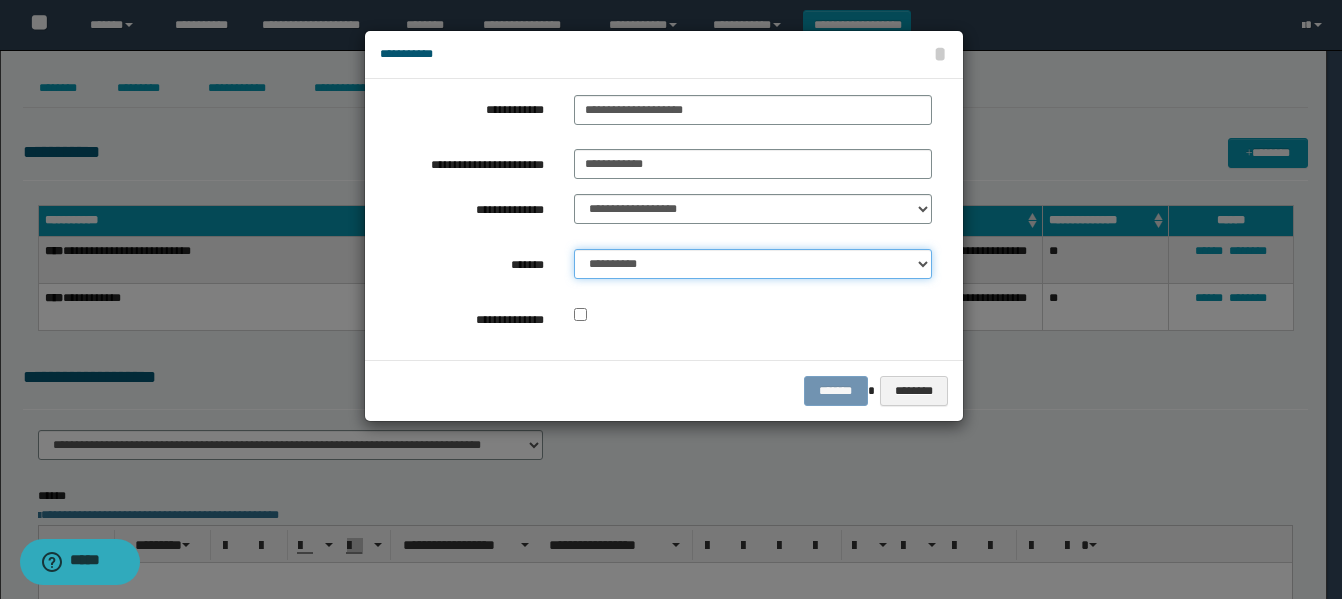 click on "**********" at bounding box center [753, 264] 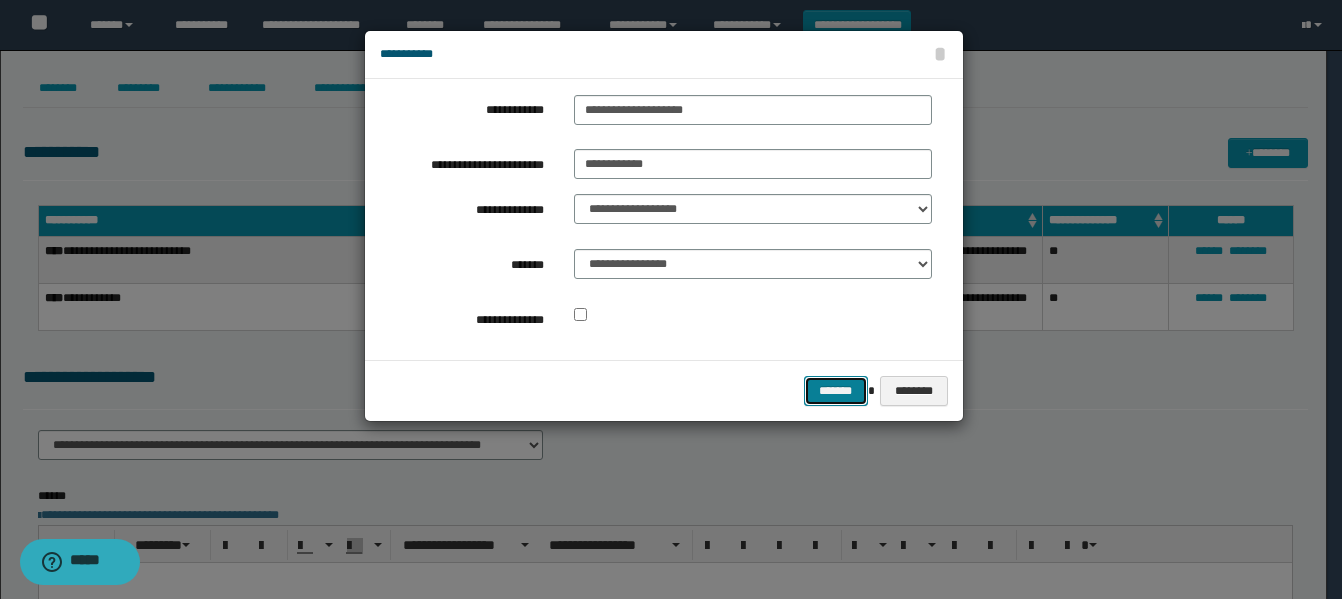 click on "*******" at bounding box center [836, 391] 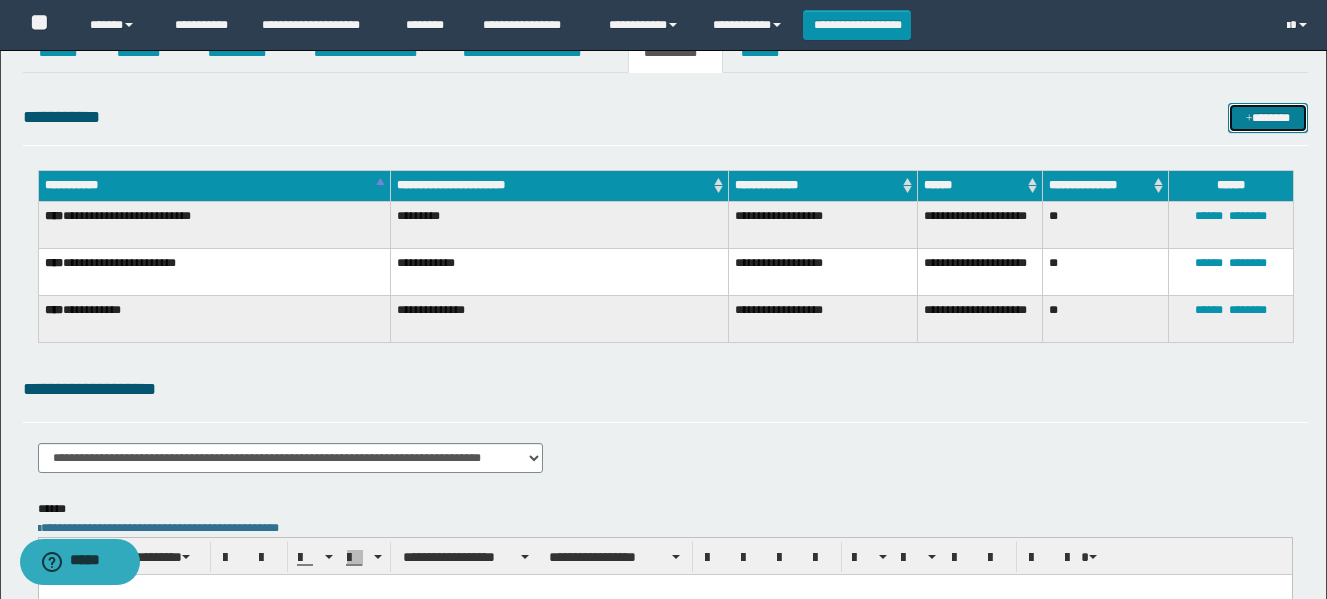 scroll, scrollTop: 0, scrollLeft: 0, axis: both 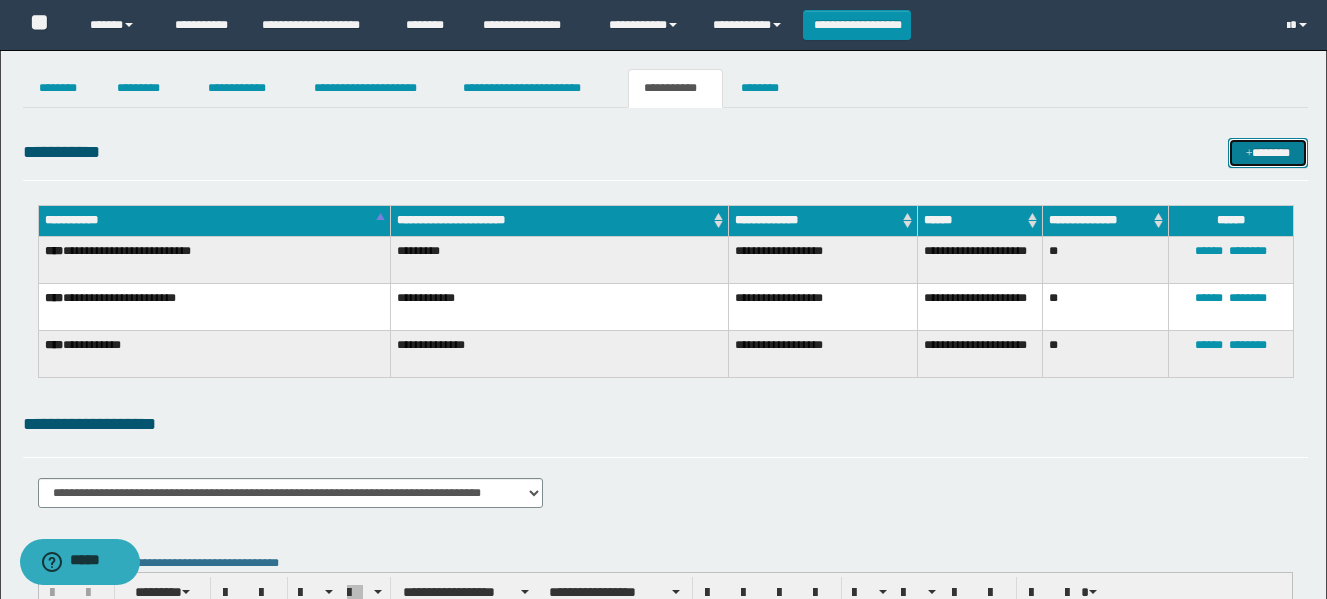 click at bounding box center [1249, 154] 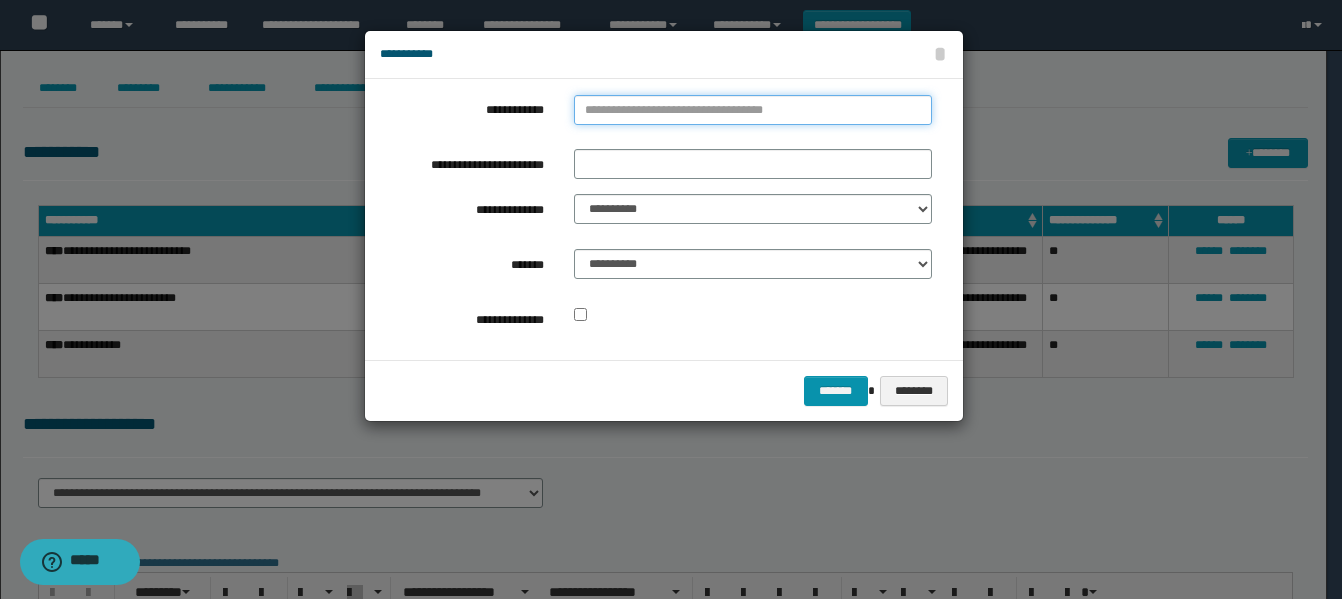 type on "**********" 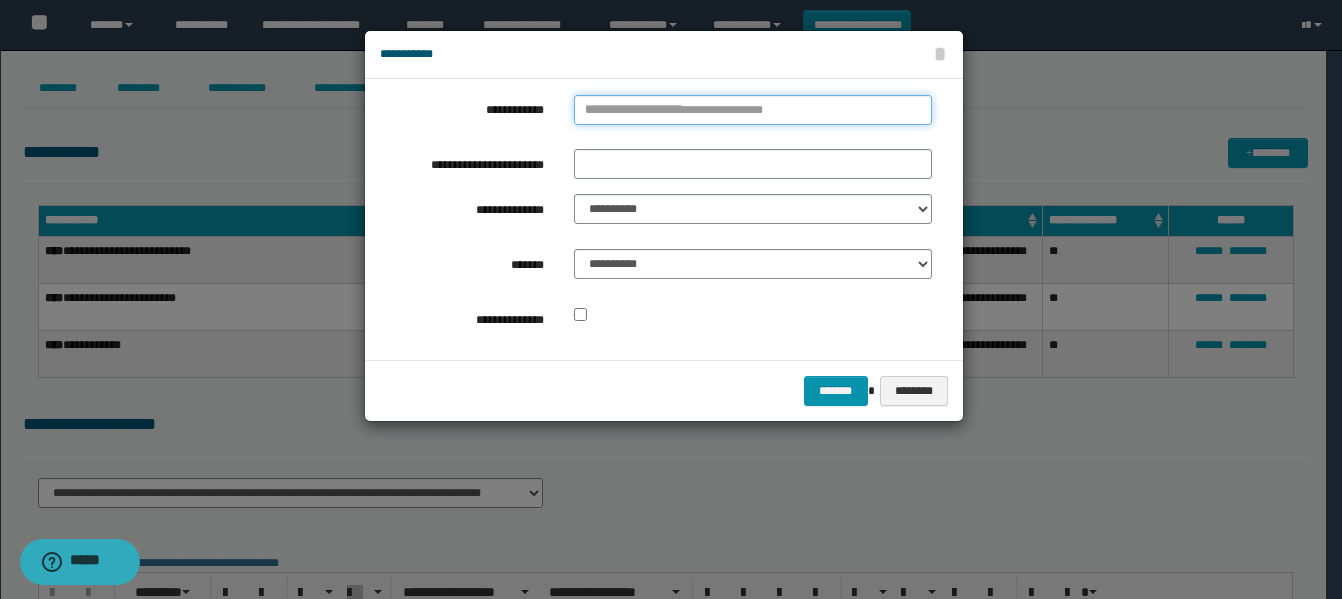click on "**********" at bounding box center (753, 110) 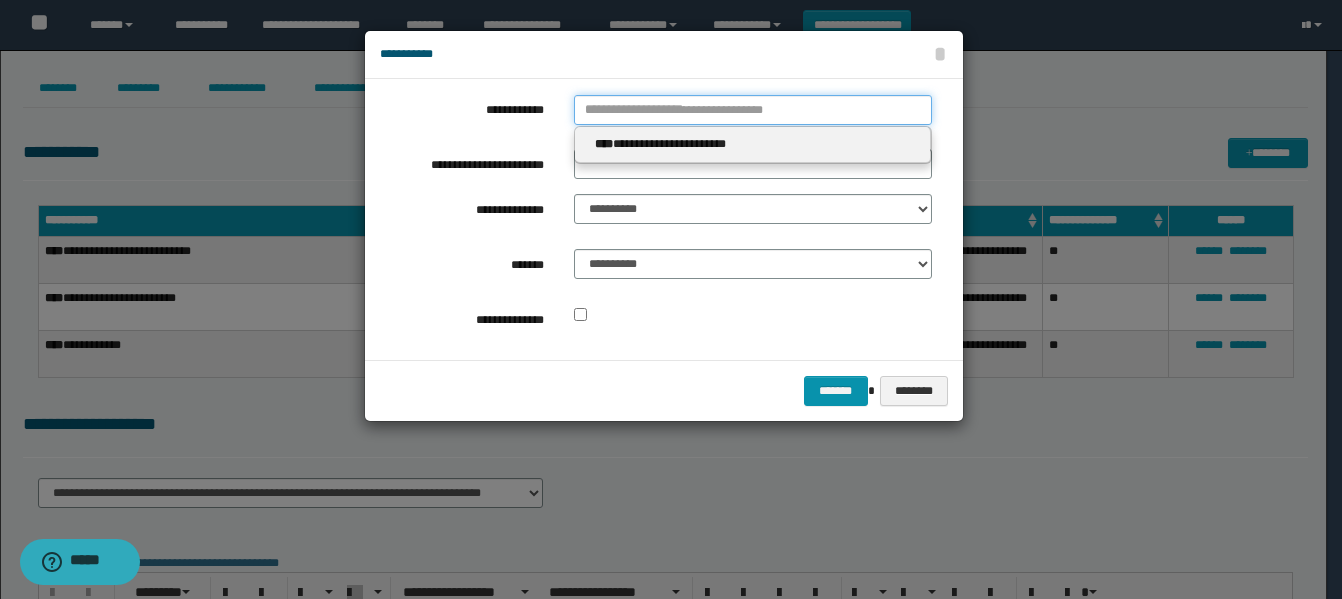 type 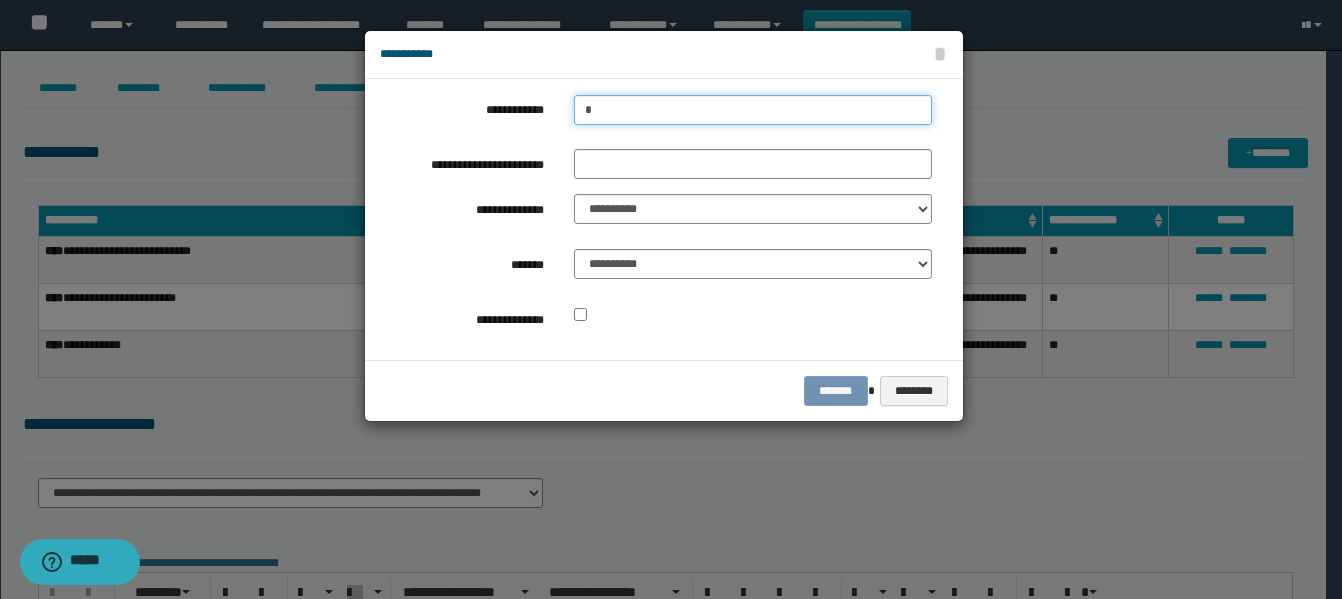 type on "**" 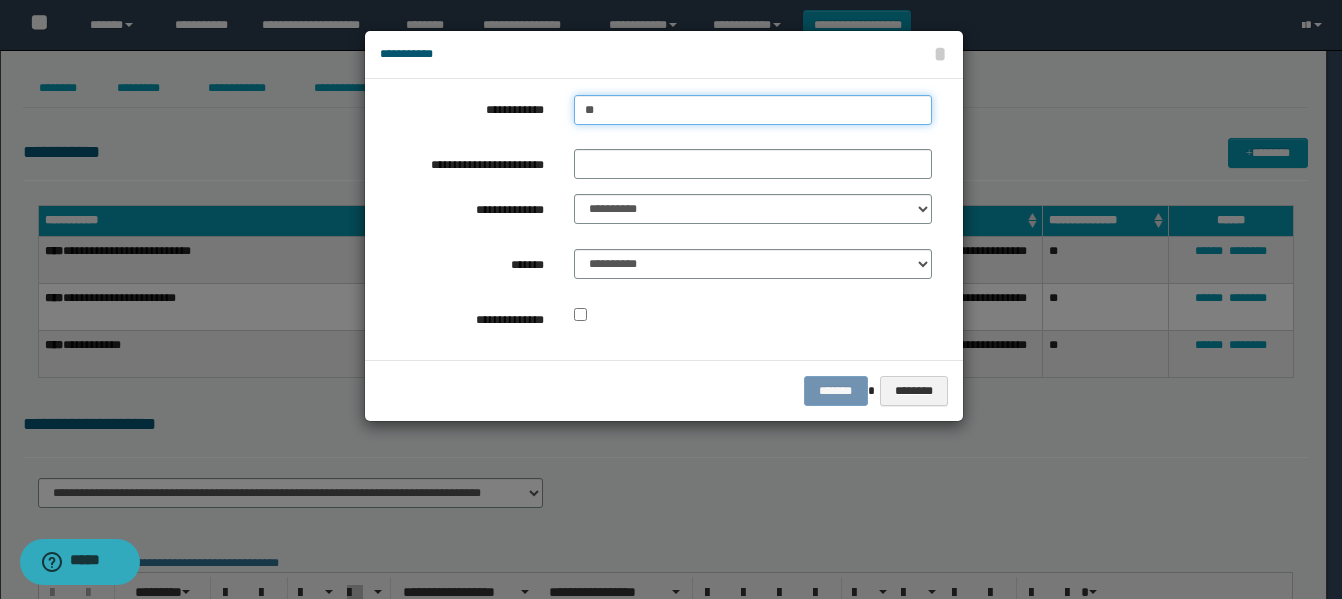 type on "**" 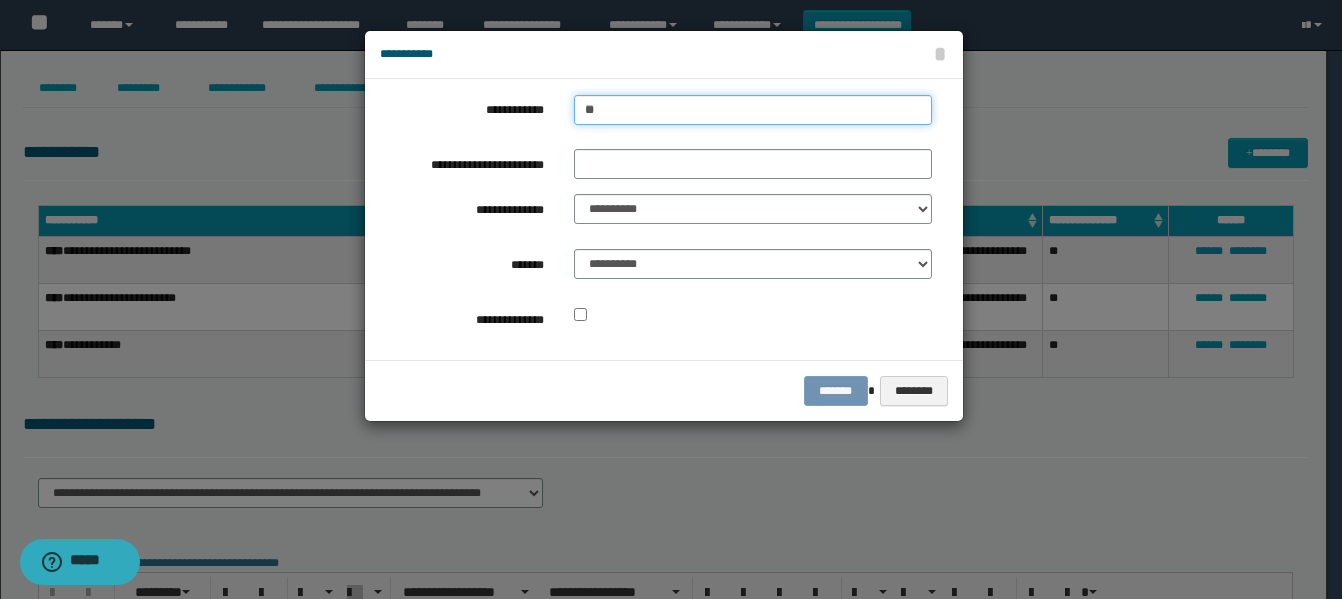 type 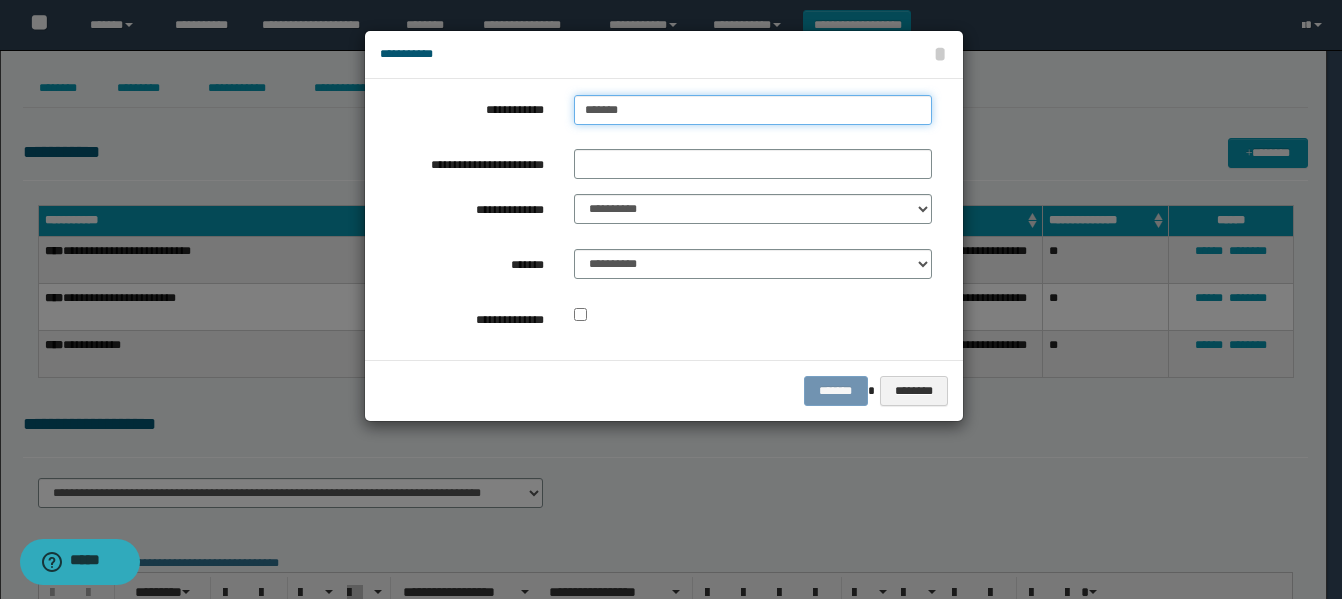 type on "********" 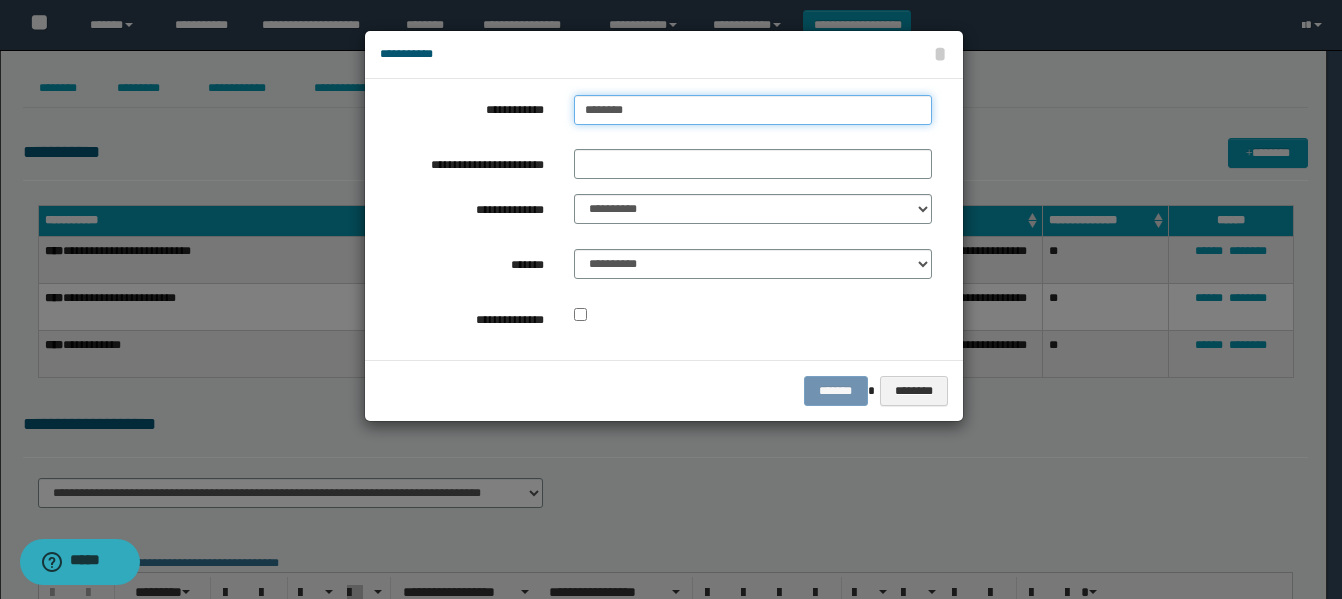 type on "**********" 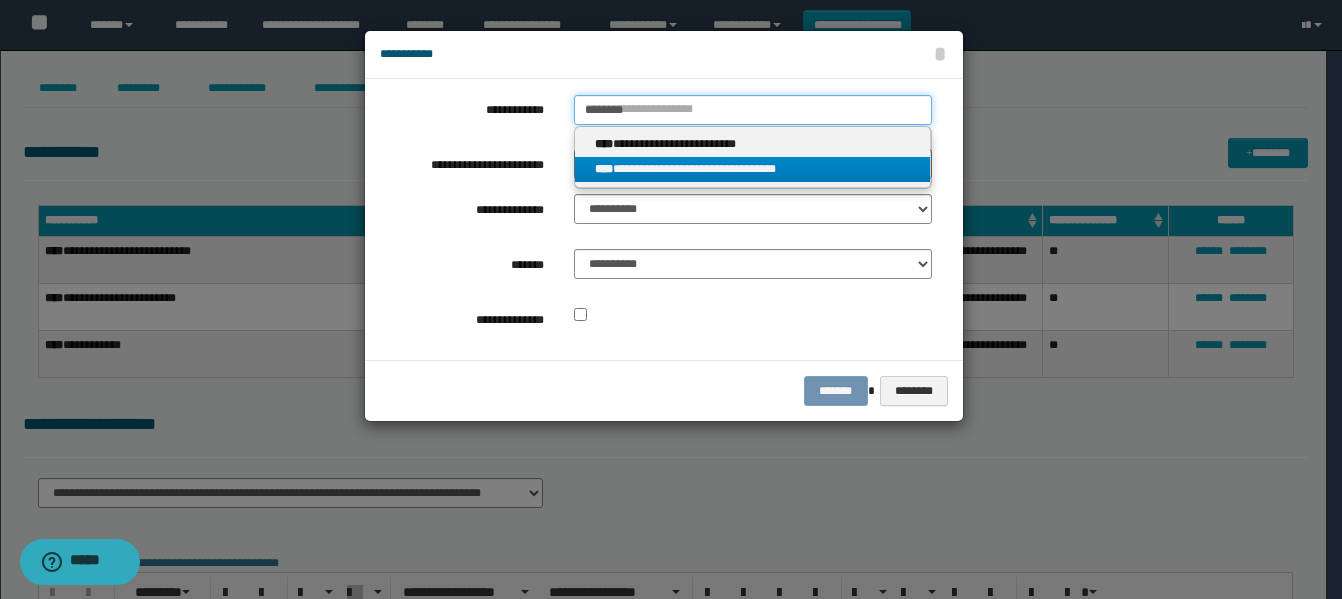 type on "********" 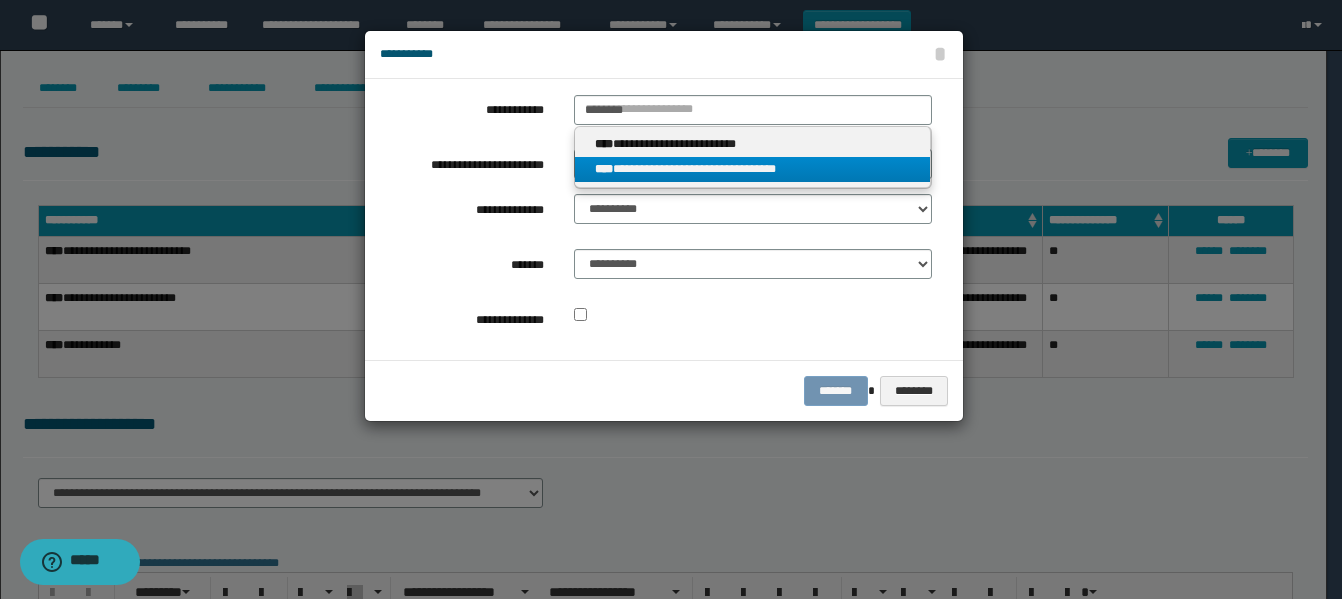 click on "**********" at bounding box center [753, 169] 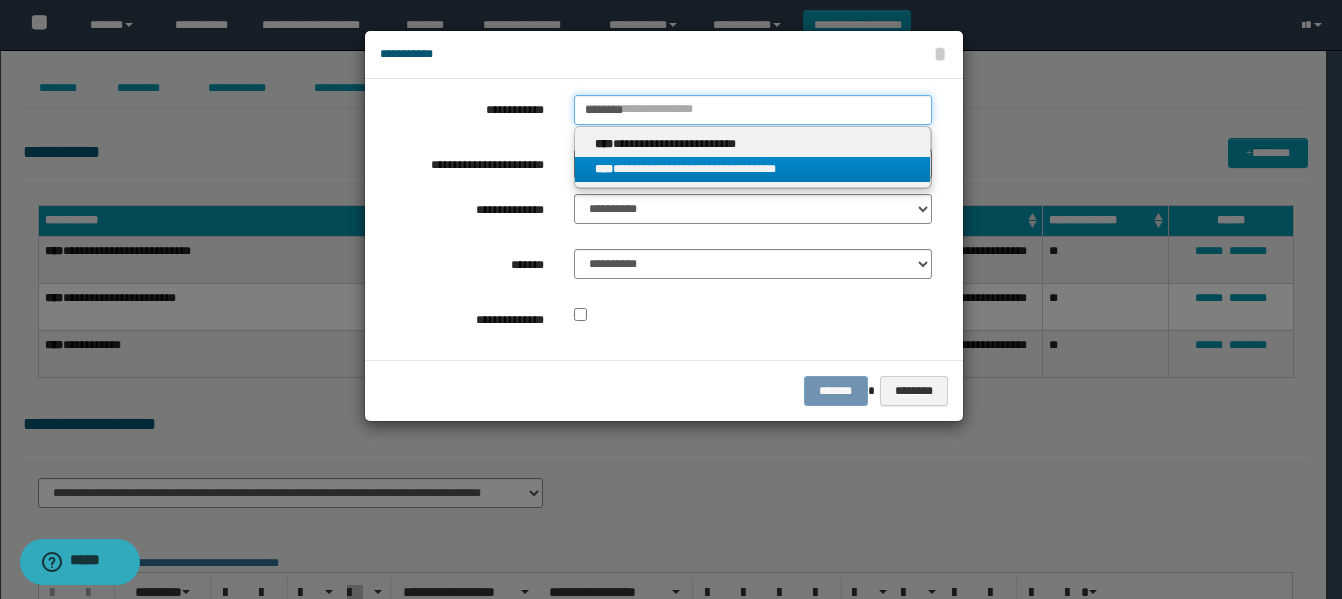 type 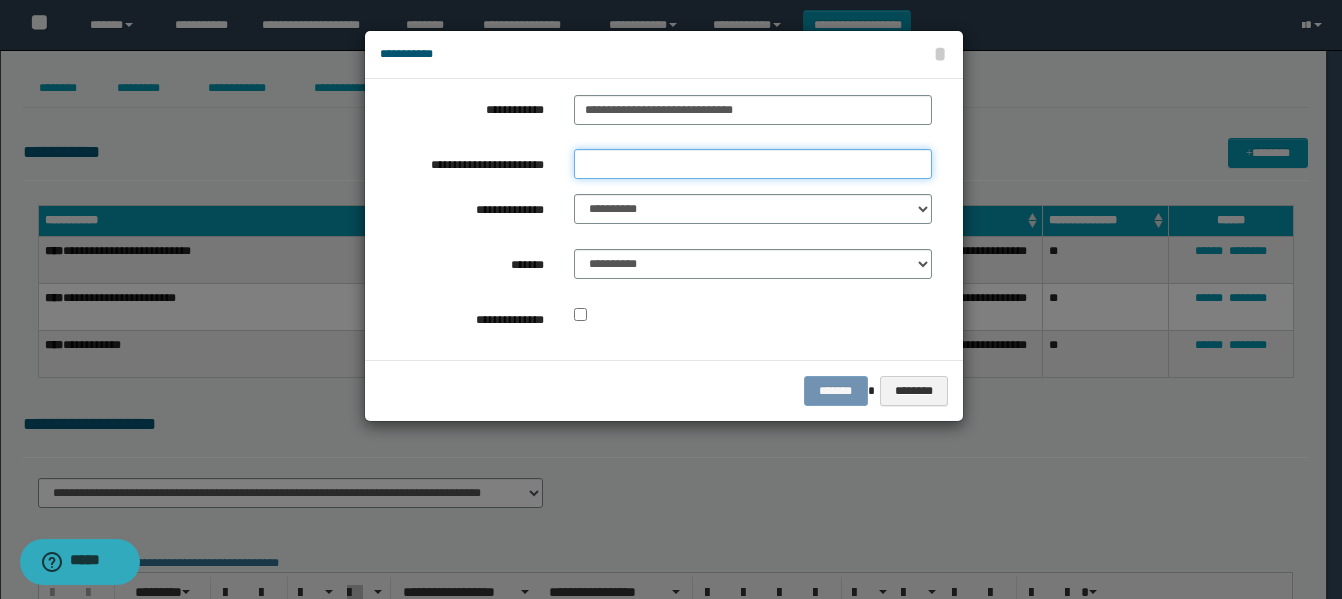 click on "**********" at bounding box center [753, 164] 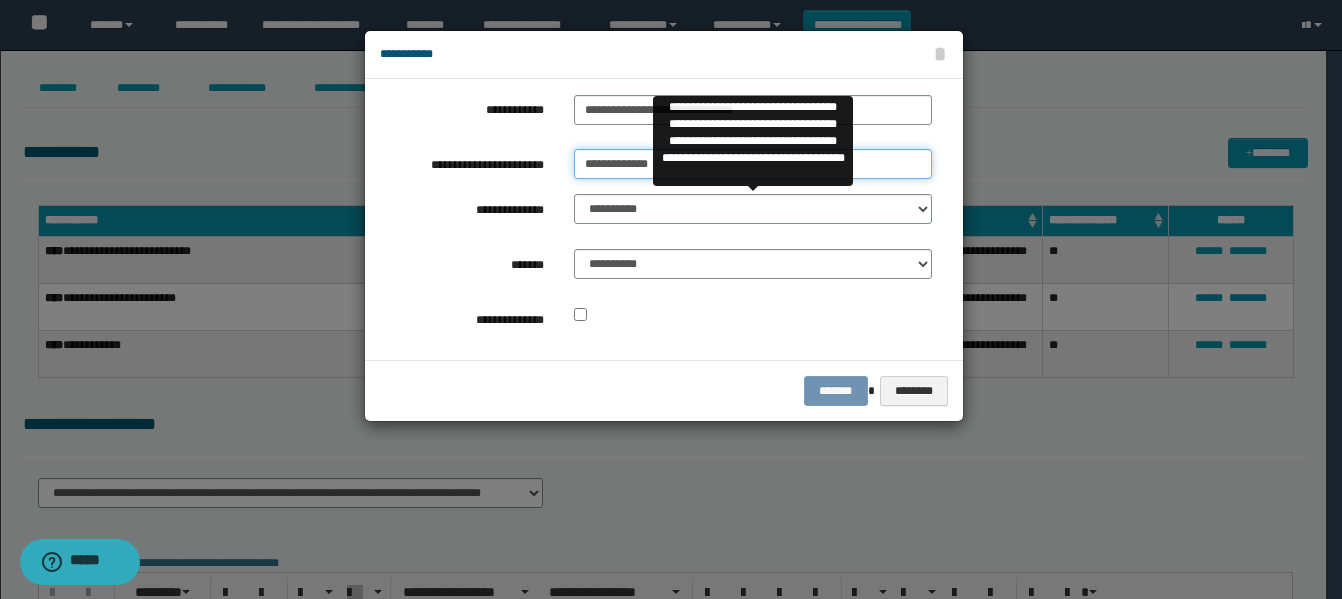 type on "**********" 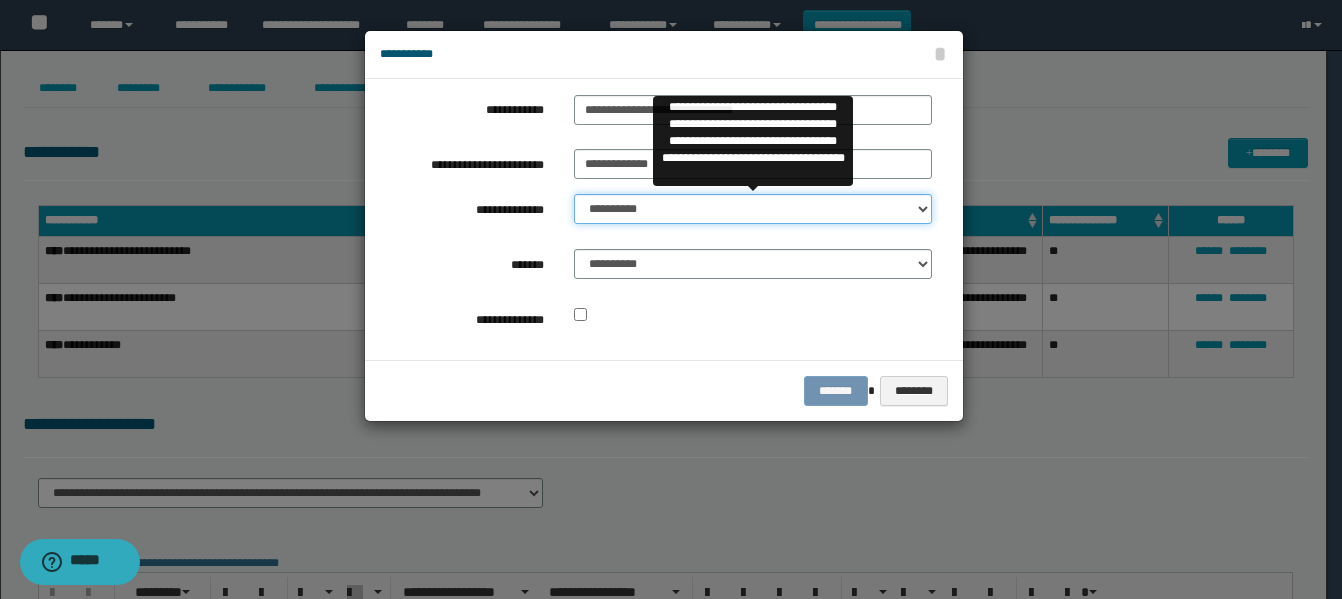 click on "**********" at bounding box center (753, 209) 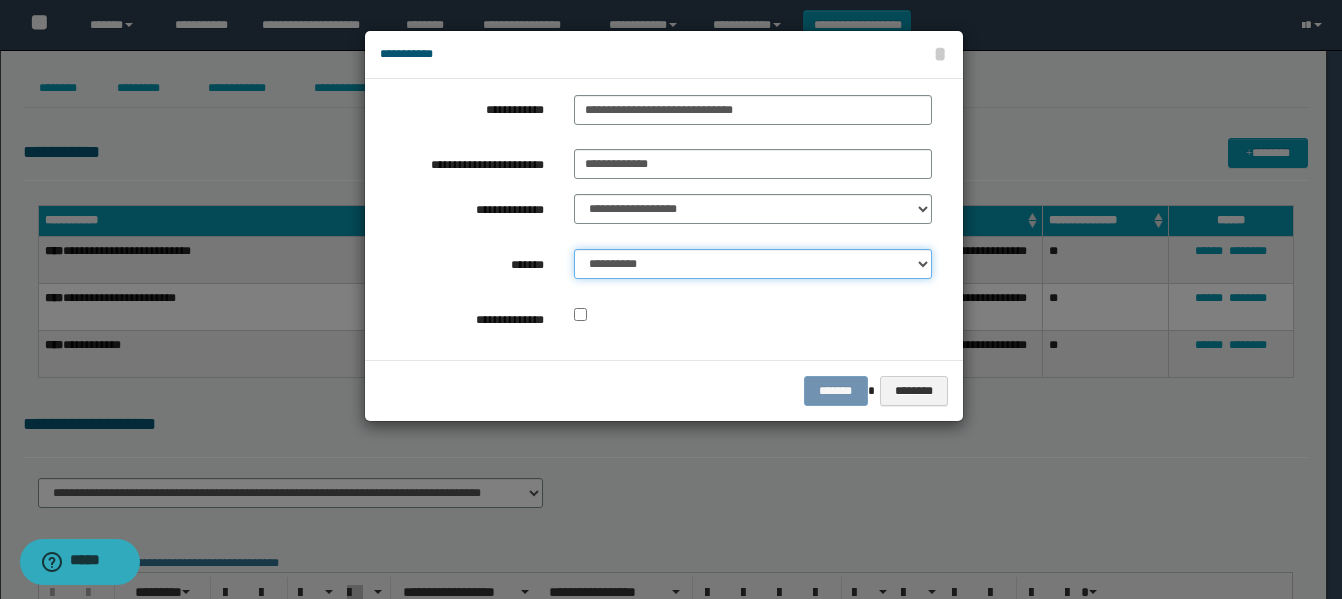 click on "**********" at bounding box center (753, 264) 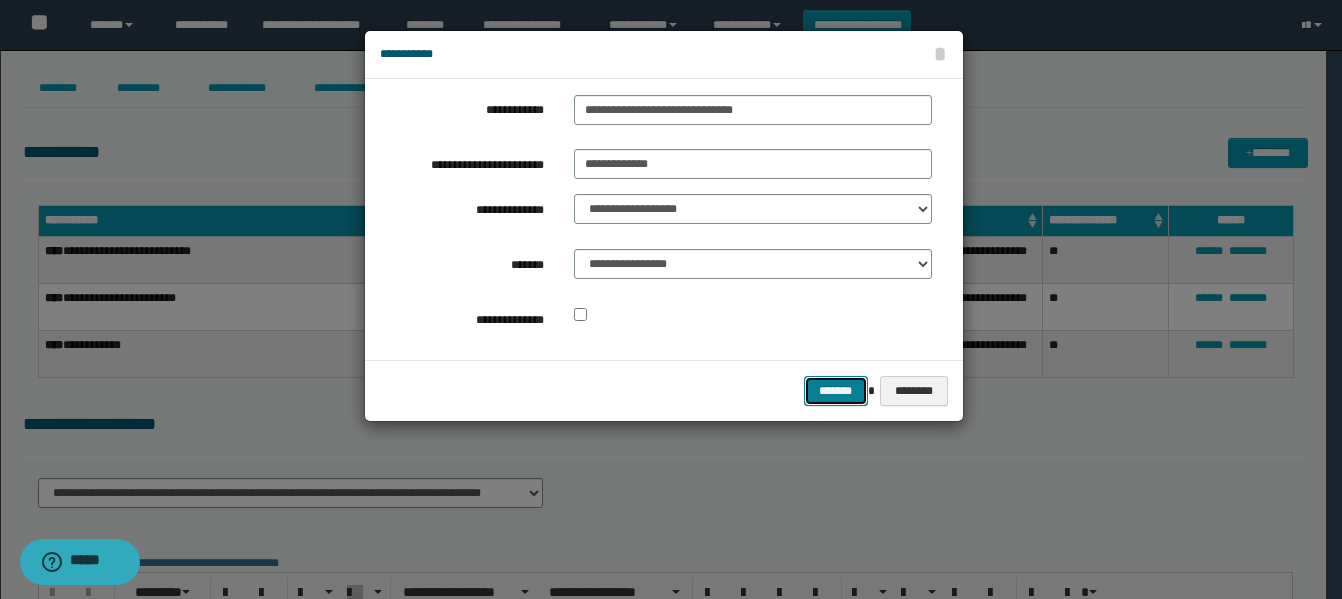 click on "*******" at bounding box center (836, 391) 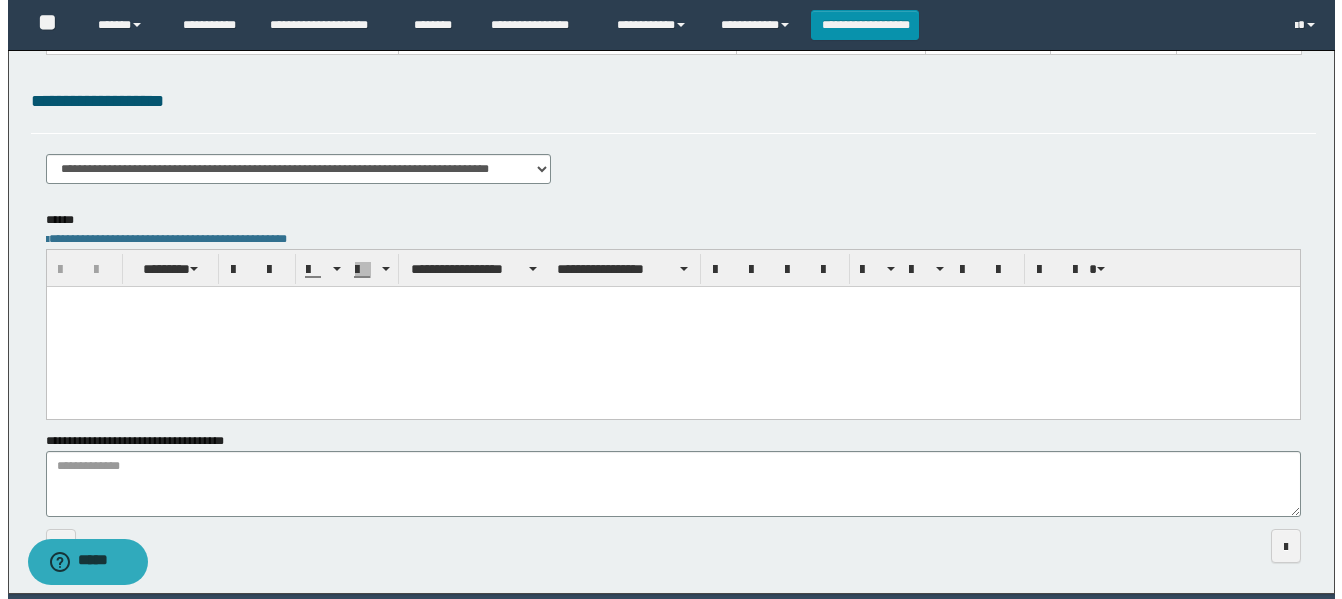 scroll, scrollTop: 0, scrollLeft: 0, axis: both 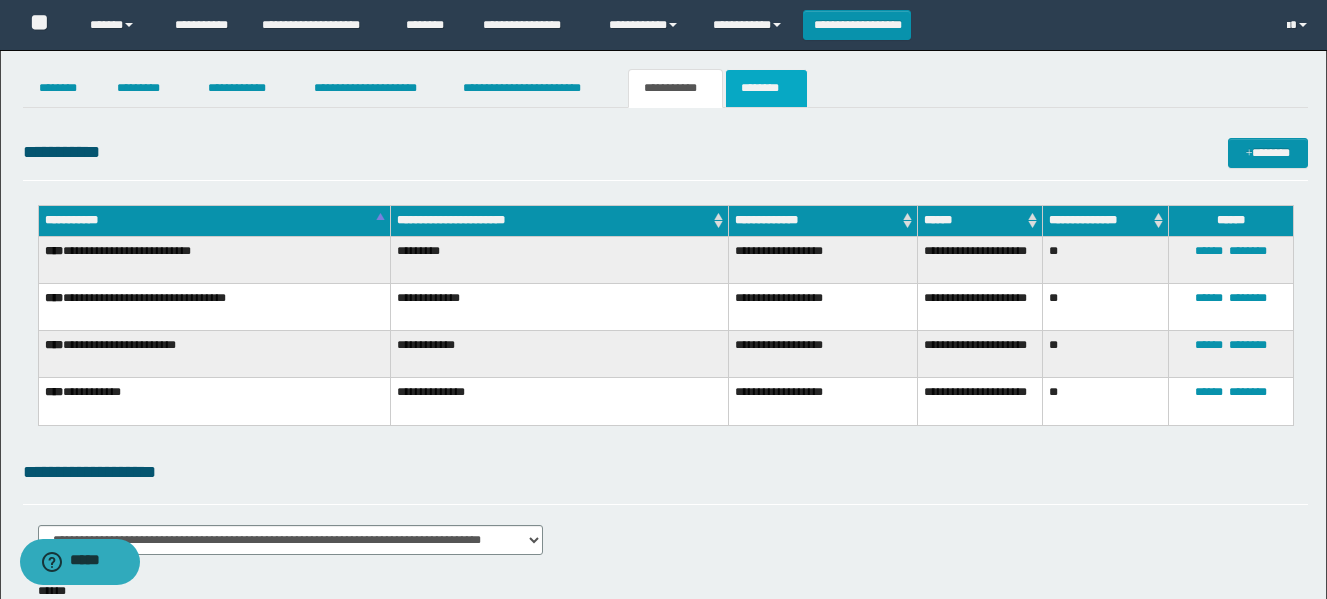 click on "********" at bounding box center (766, 88) 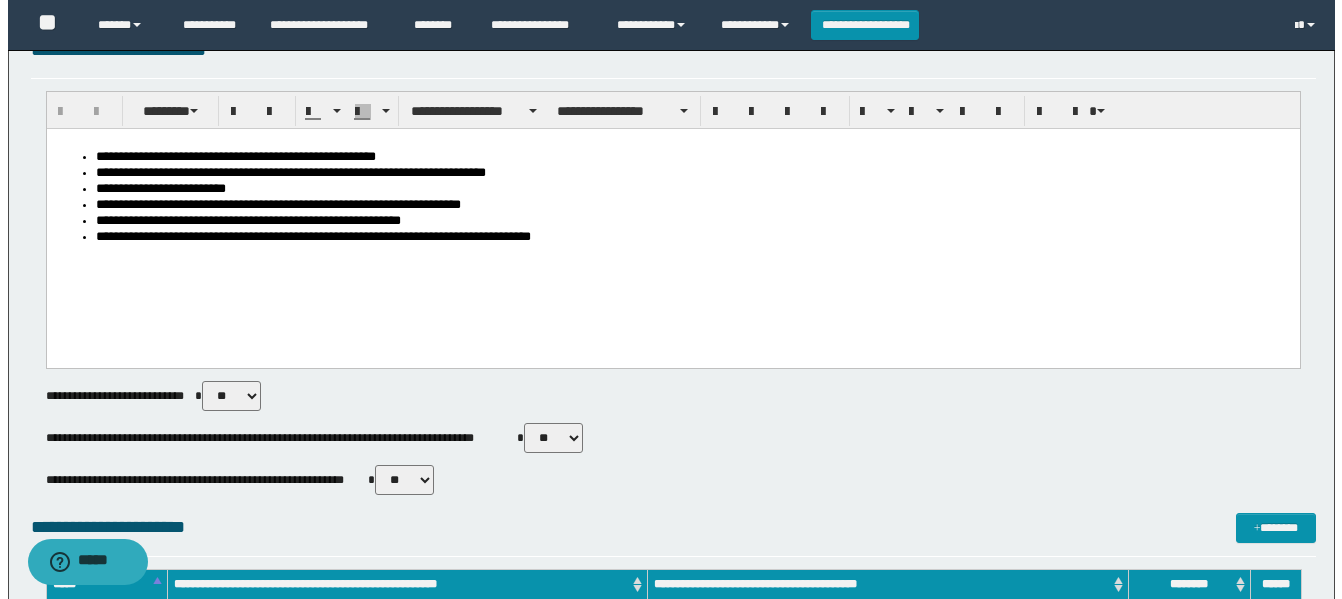 scroll, scrollTop: 0, scrollLeft: 0, axis: both 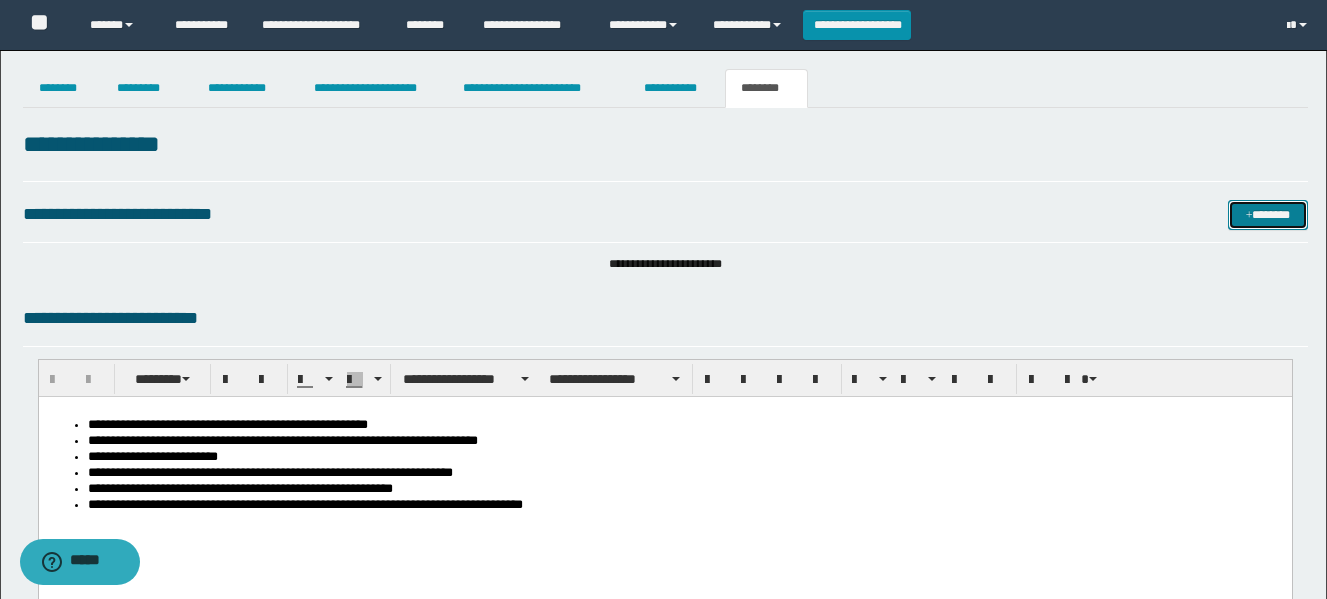 click on "*******" at bounding box center (1268, 215) 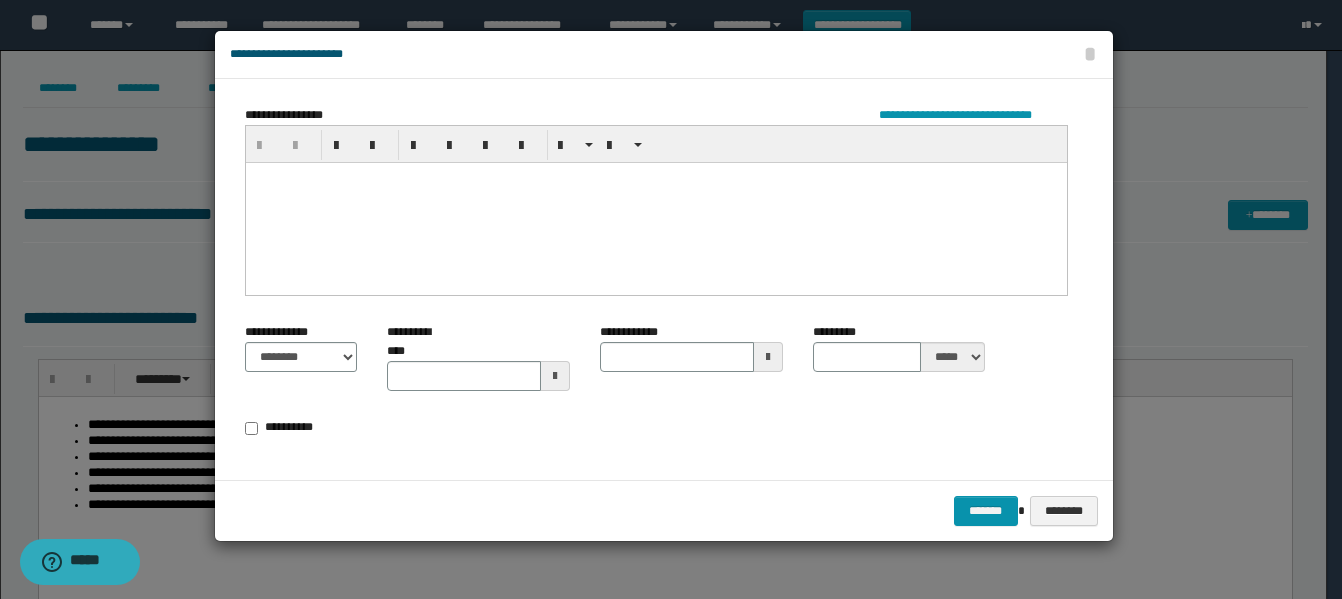 type 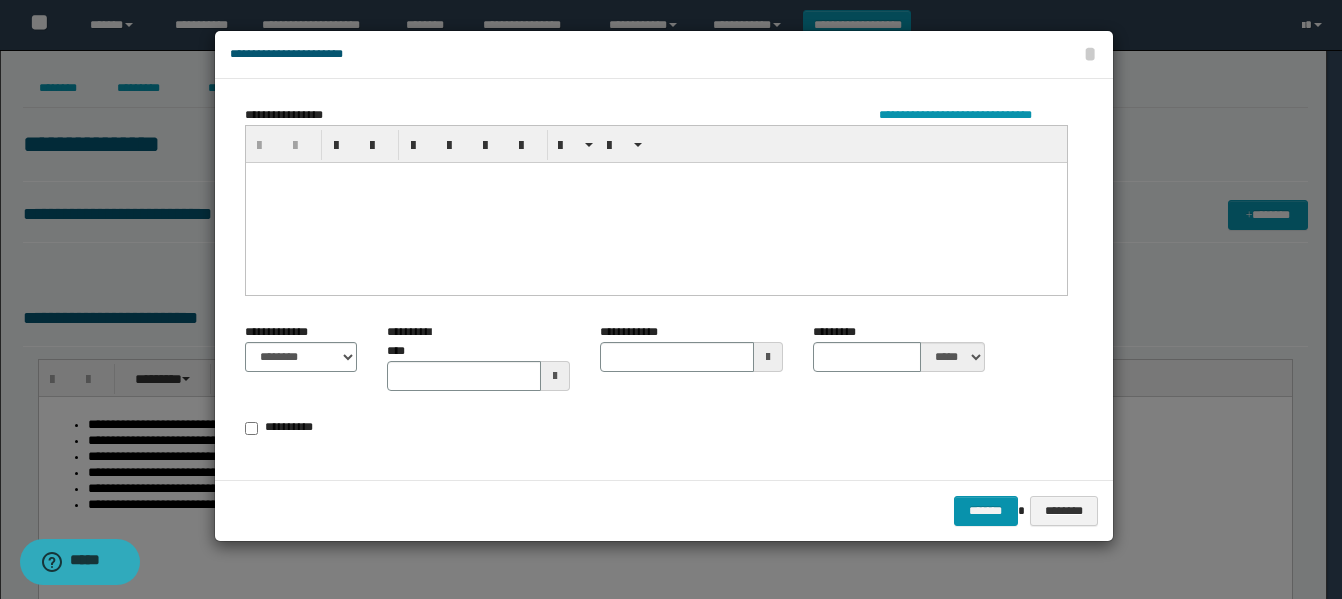 click at bounding box center (655, 202) 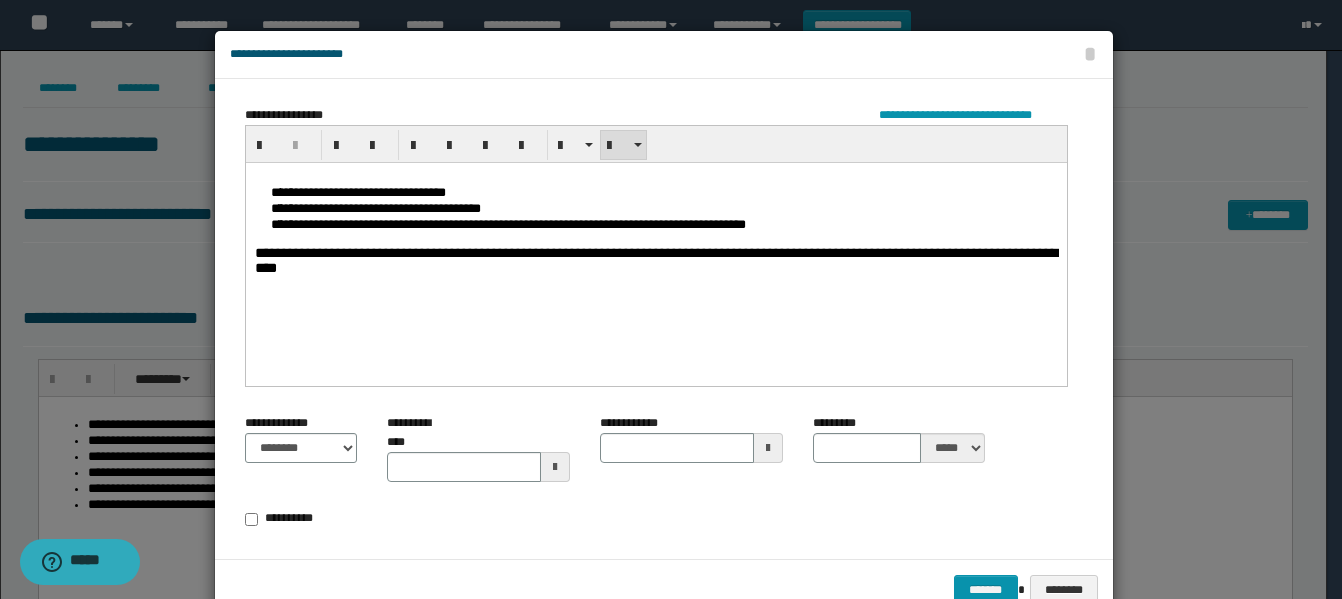 click on "**********" at bounding box center [655, 207] 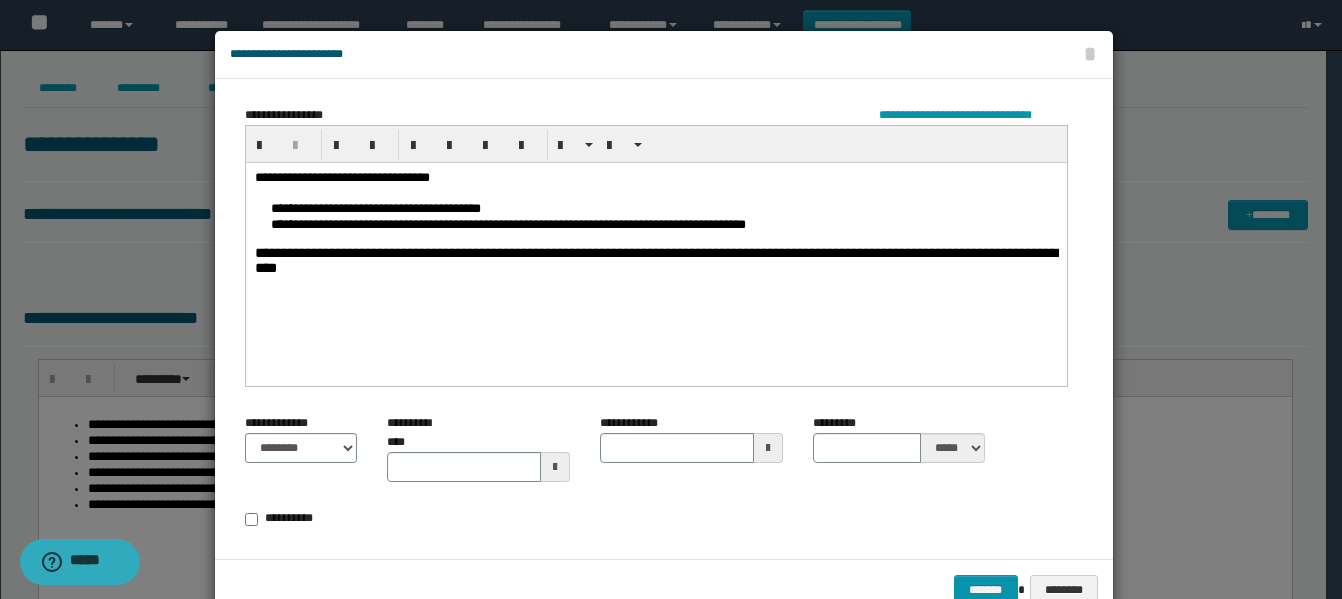 type 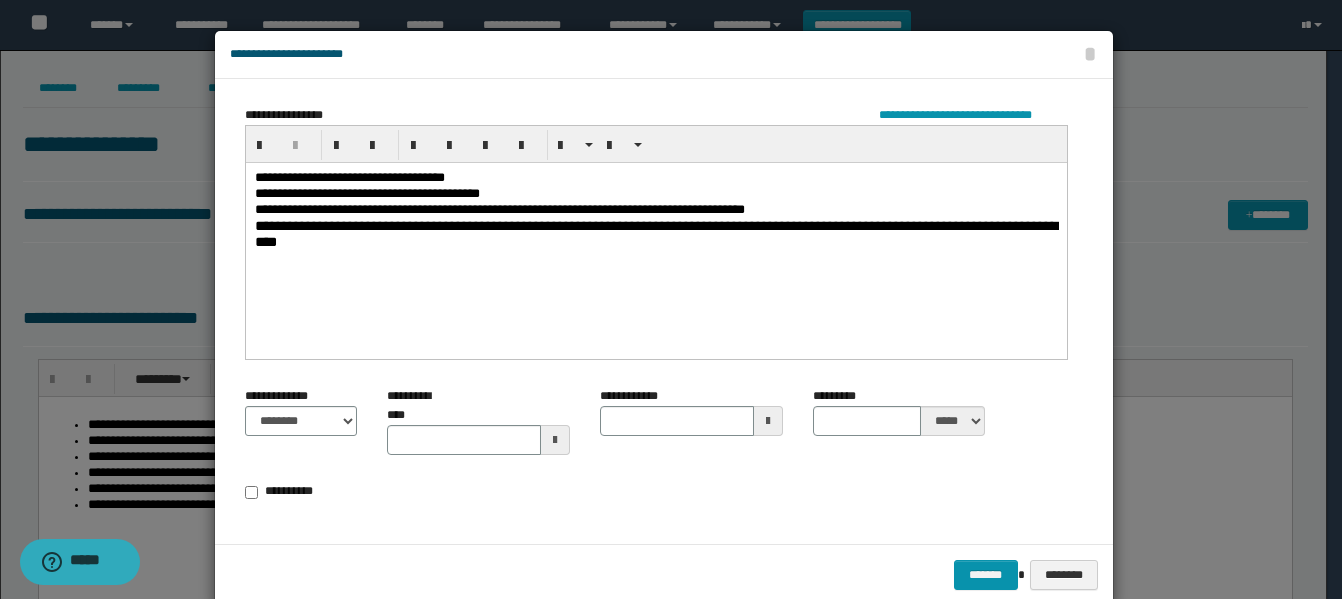click on "**********" at bounding box center (655, 234) 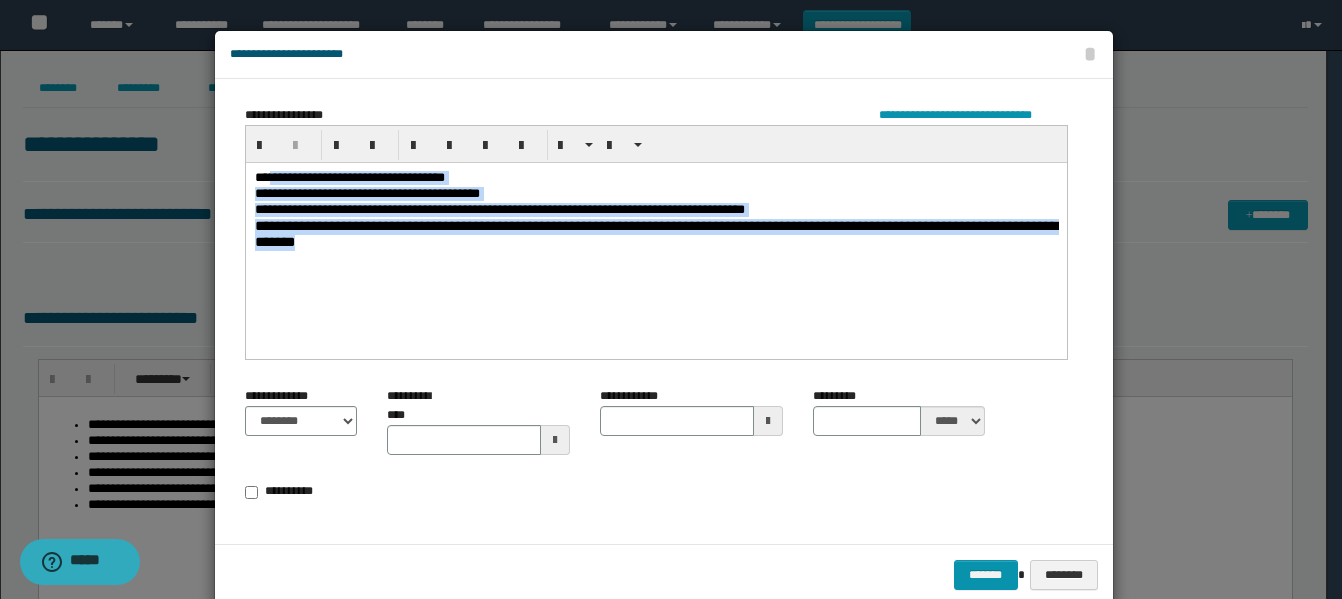 drag, startPoint x: 271, startPoint y: 179, endPoint x: 316, endPoint y: 253, distance: 86.608315 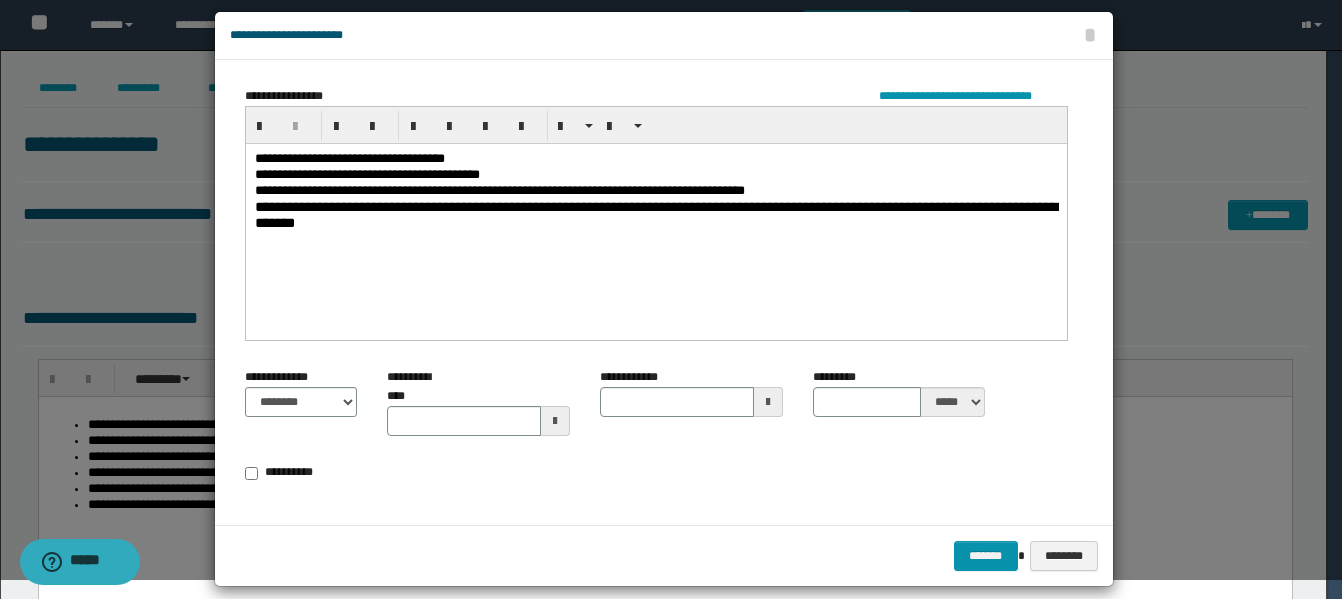 scroll, scrollTop: 37, scrollLeft: 0, axis: vertical 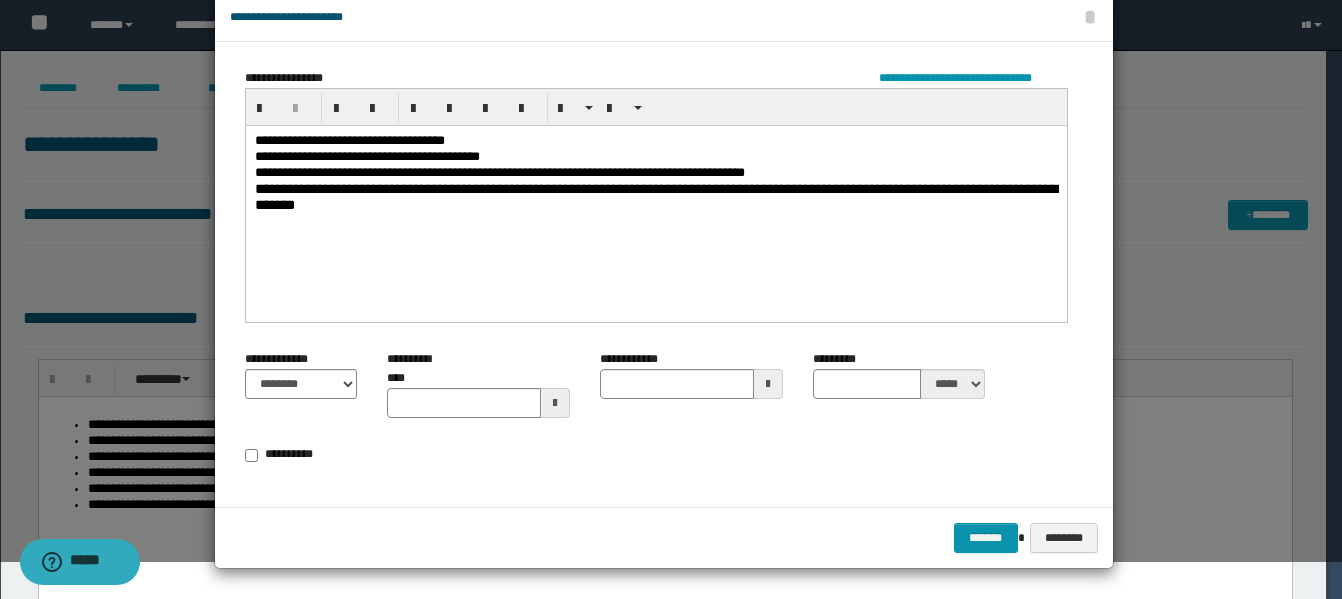 type 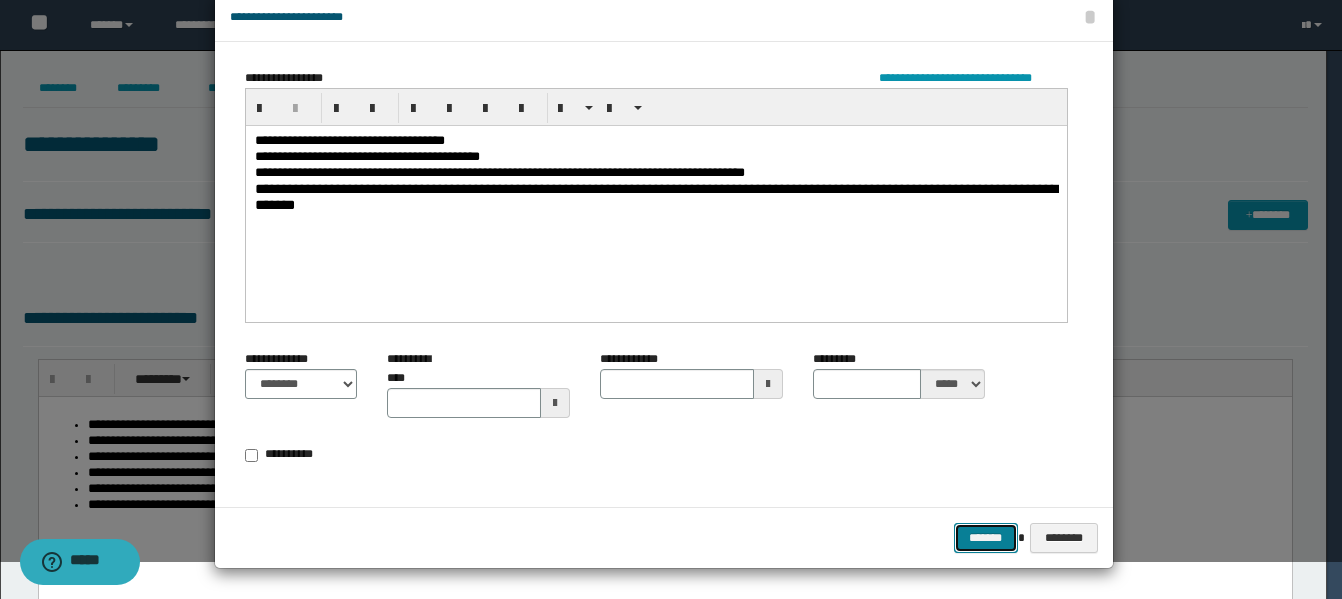 click on "*******" at bounding box center (986, 538) 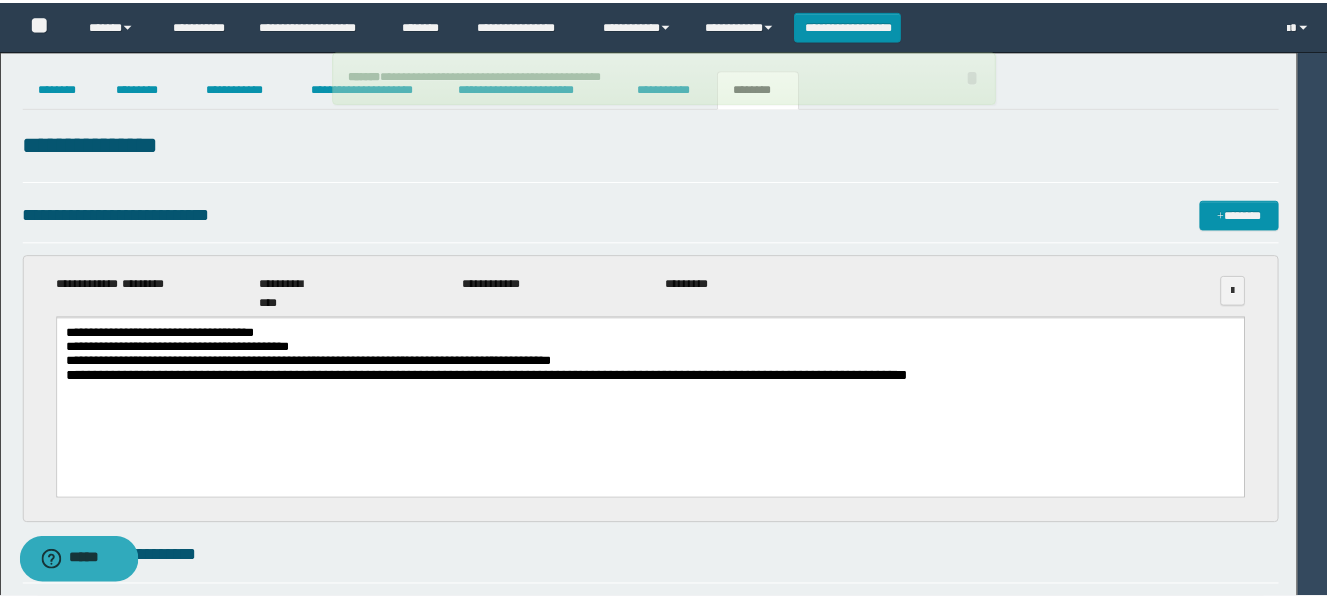 scroll, scrollTop: 0, scrollLeft: 0, axis: both 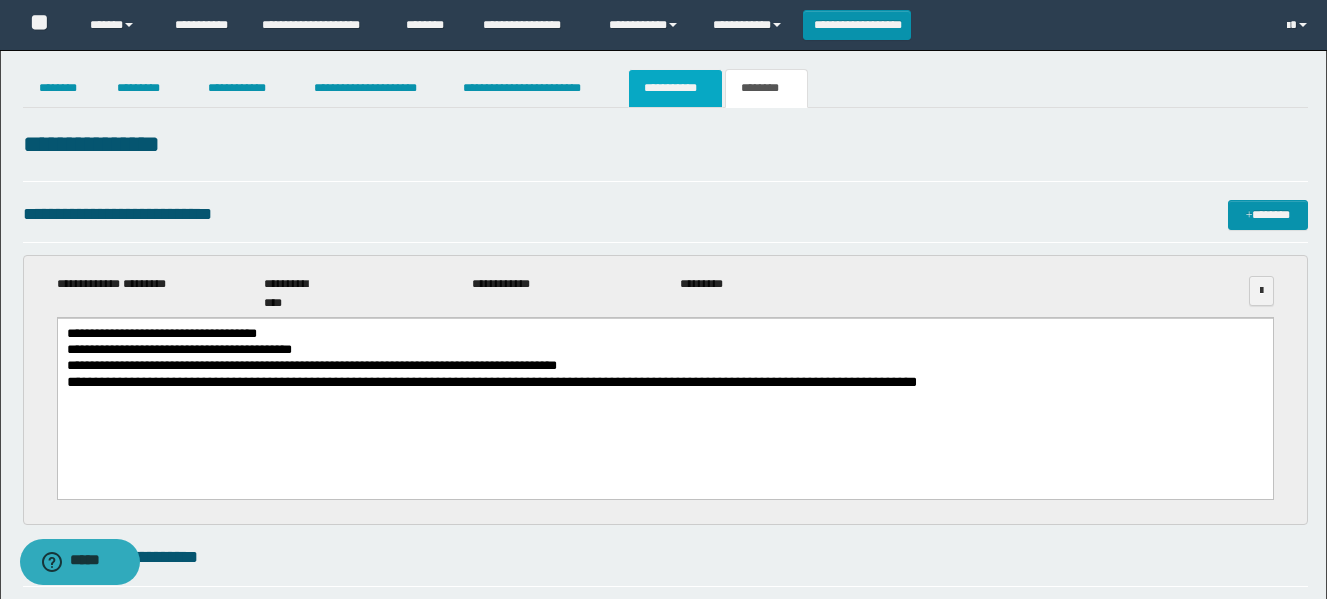 click on "**********" at bounding box center [675, 88] 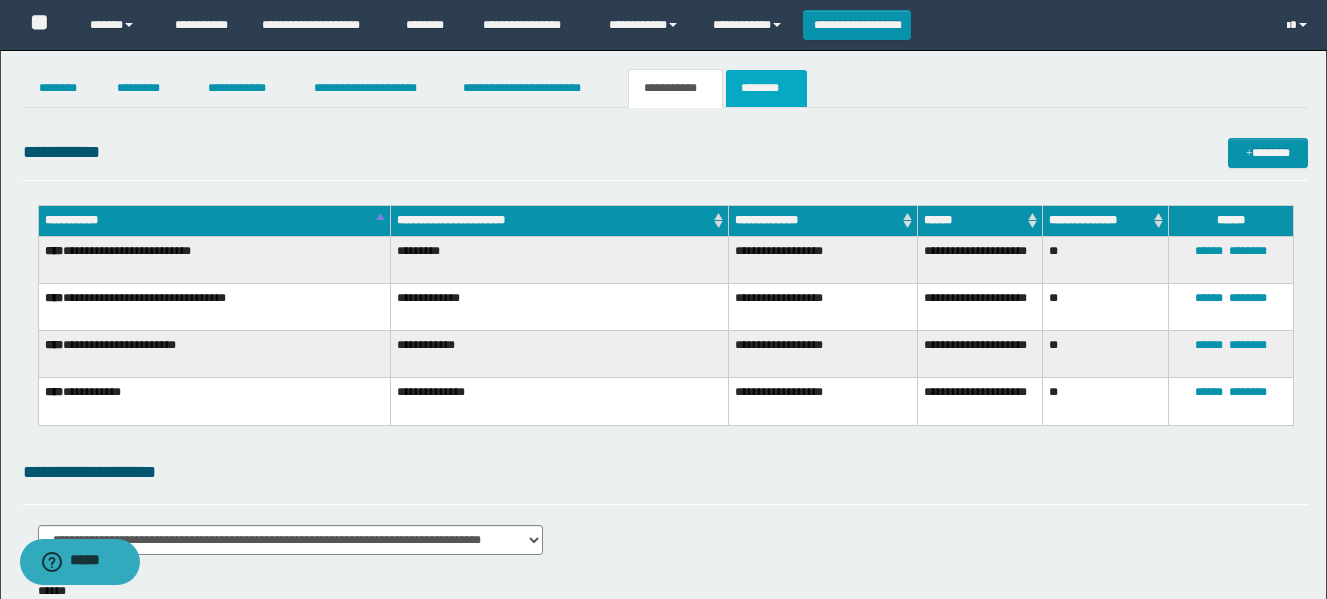 click on "********" at bounding box center [766, 88] 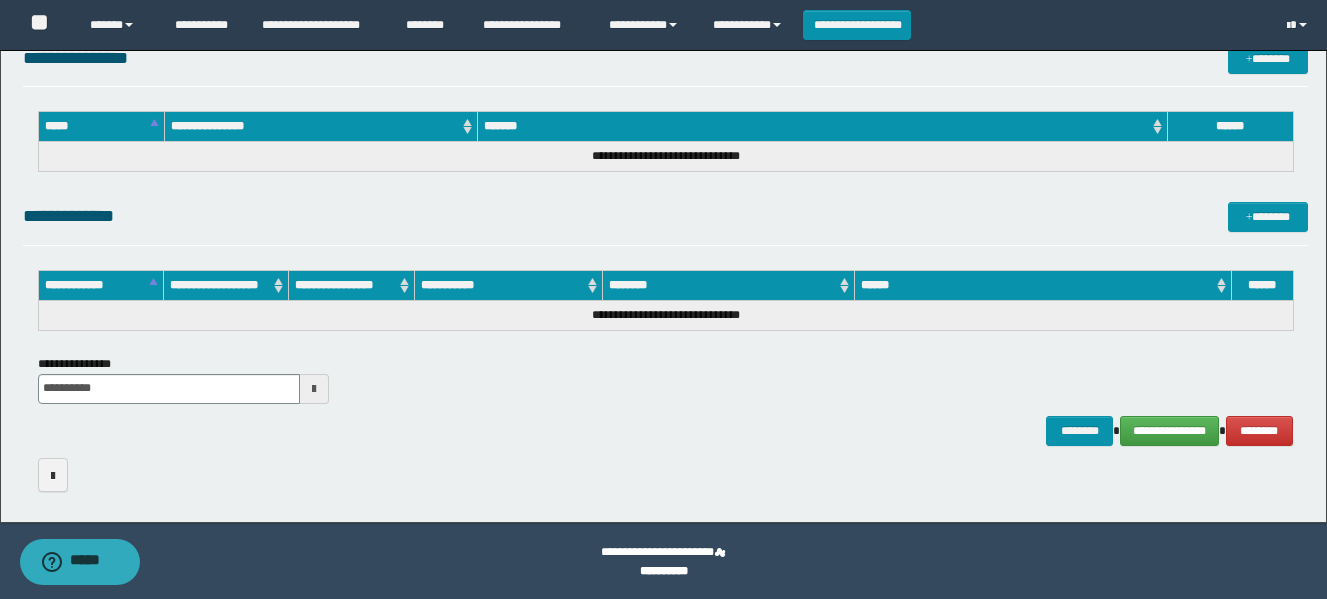 scroll, scrollTop: 1157, scrollLeft: 0, axis: vertical 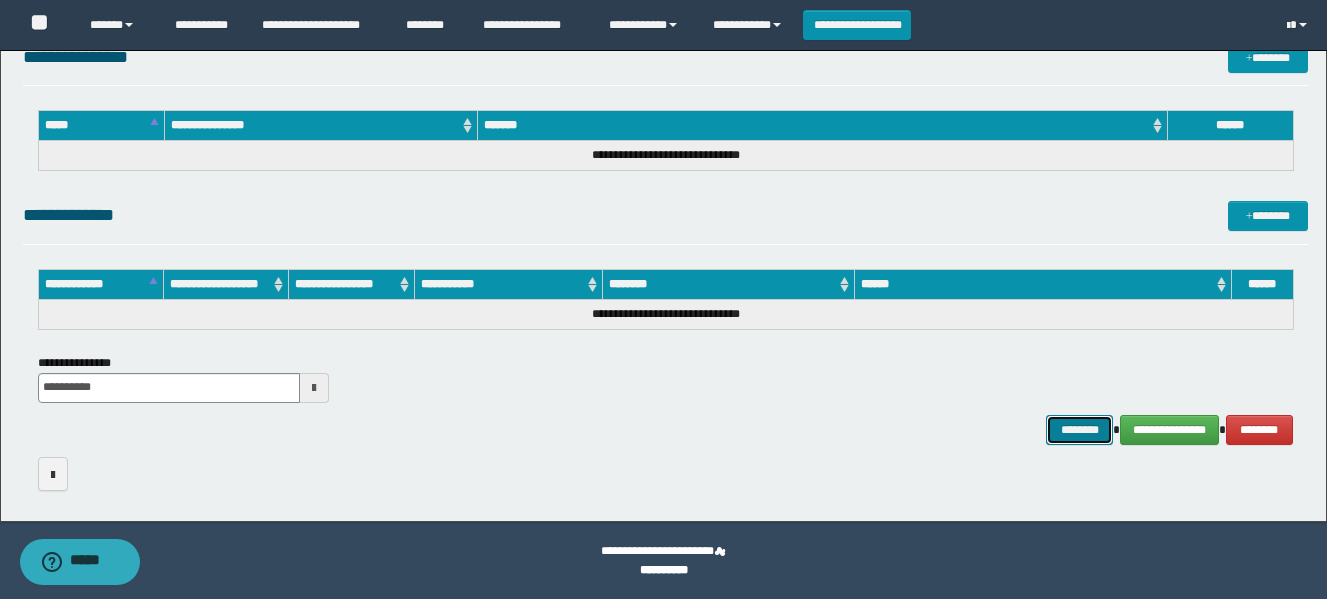 click on "********" at bounding box center [1080, 430] 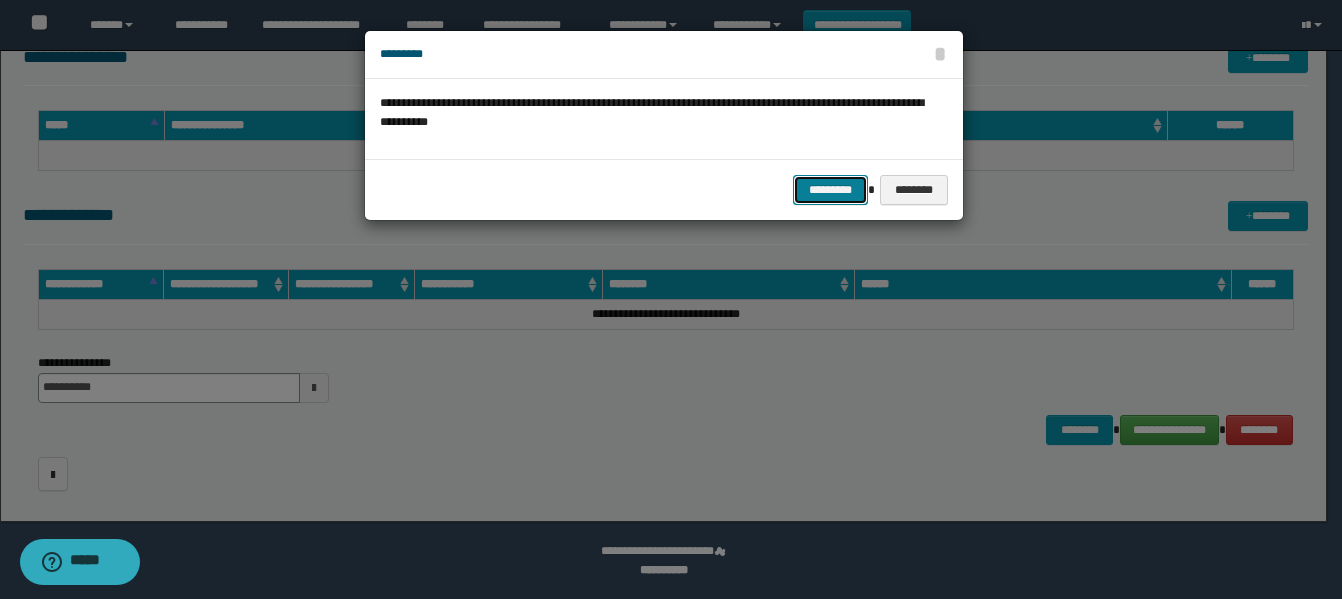 click on "*********" at bounding box center [830, 190] 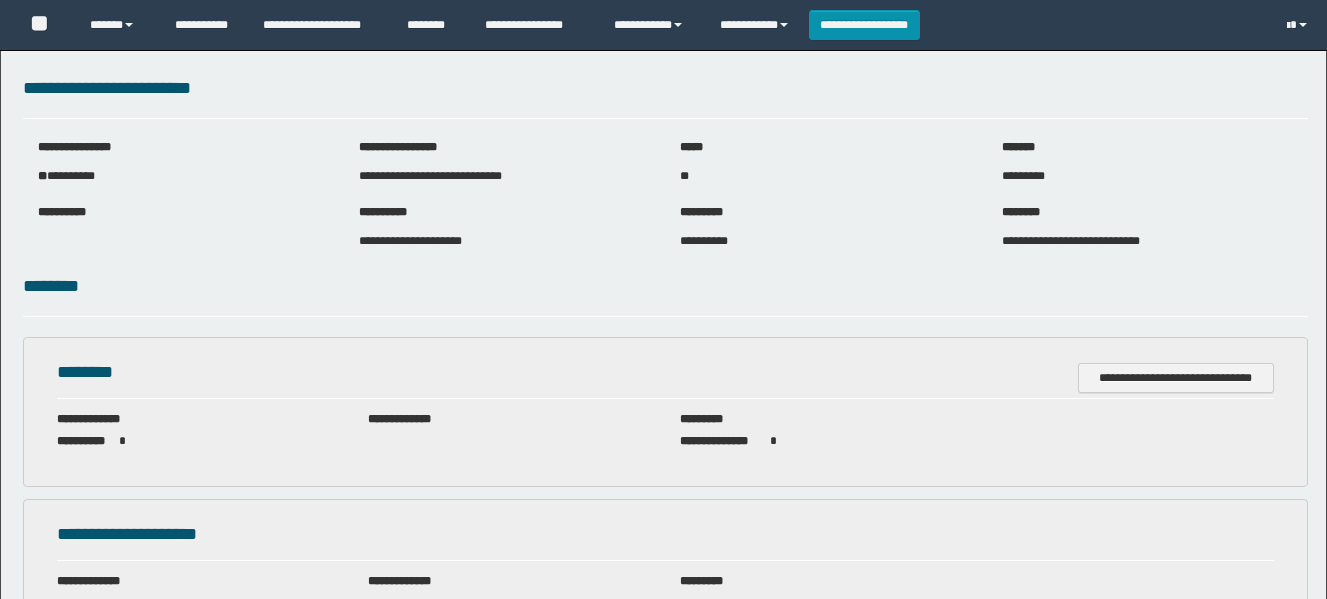 scroll, scrollTop: 0, scrollLeft: 0, axis: both 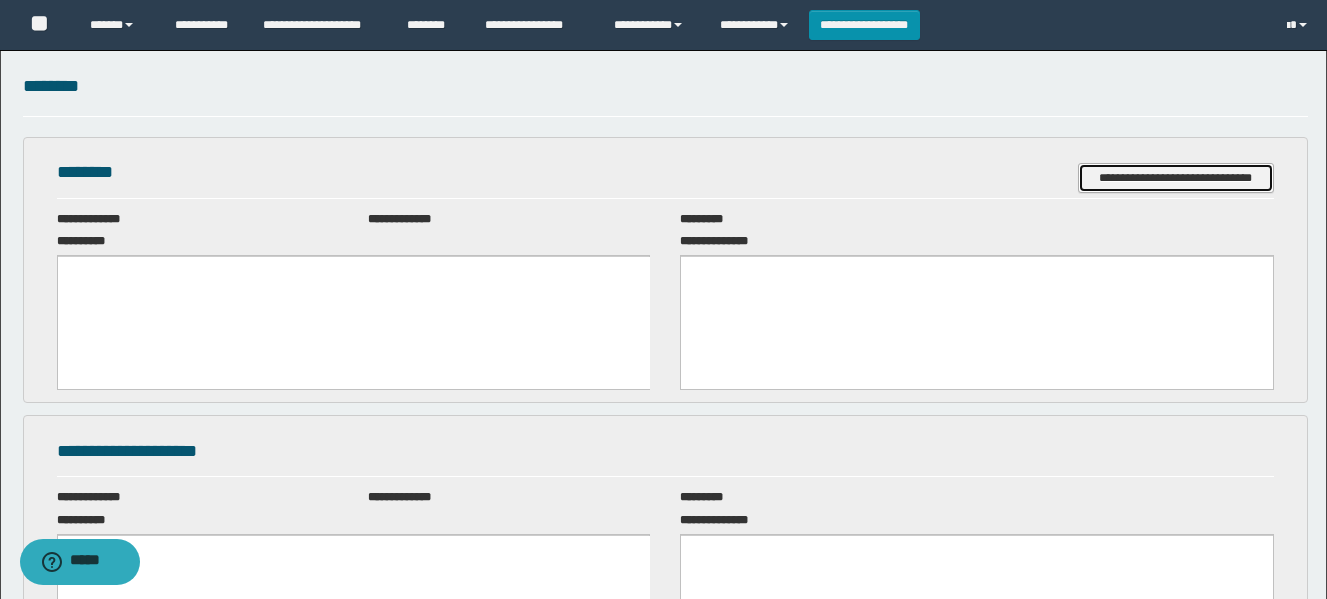 click on "**********" at bounding box center [1176, 178] 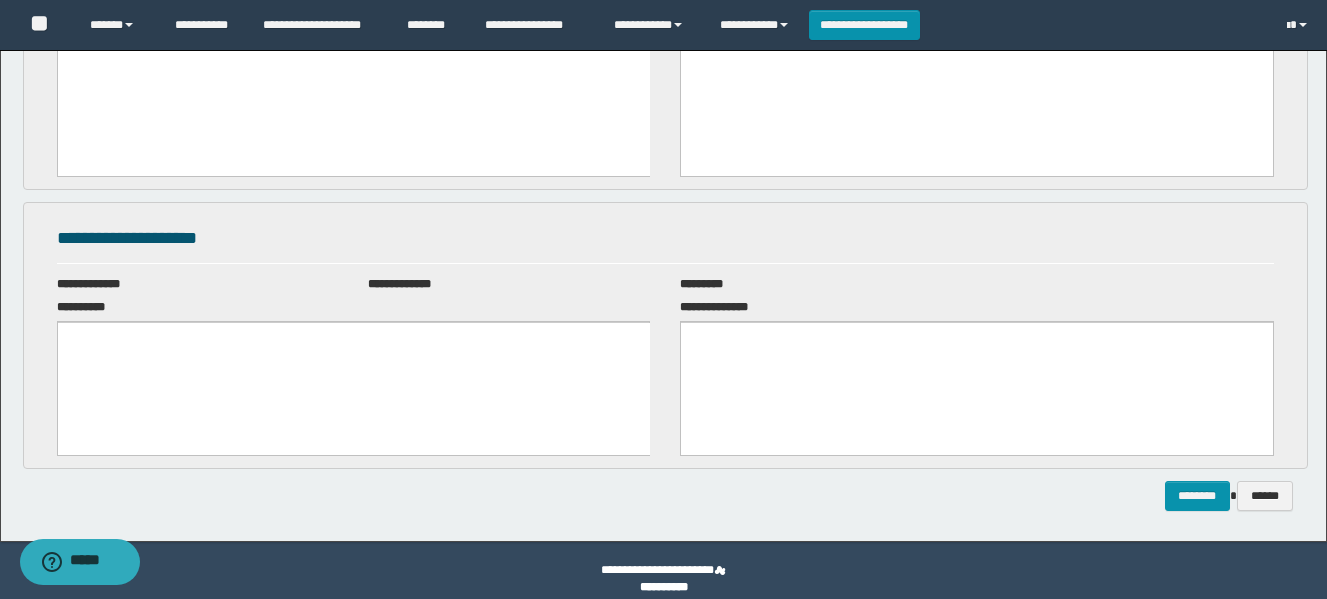 scroll, scrollTop: 430, scrollLeft: 0, axis: vertical 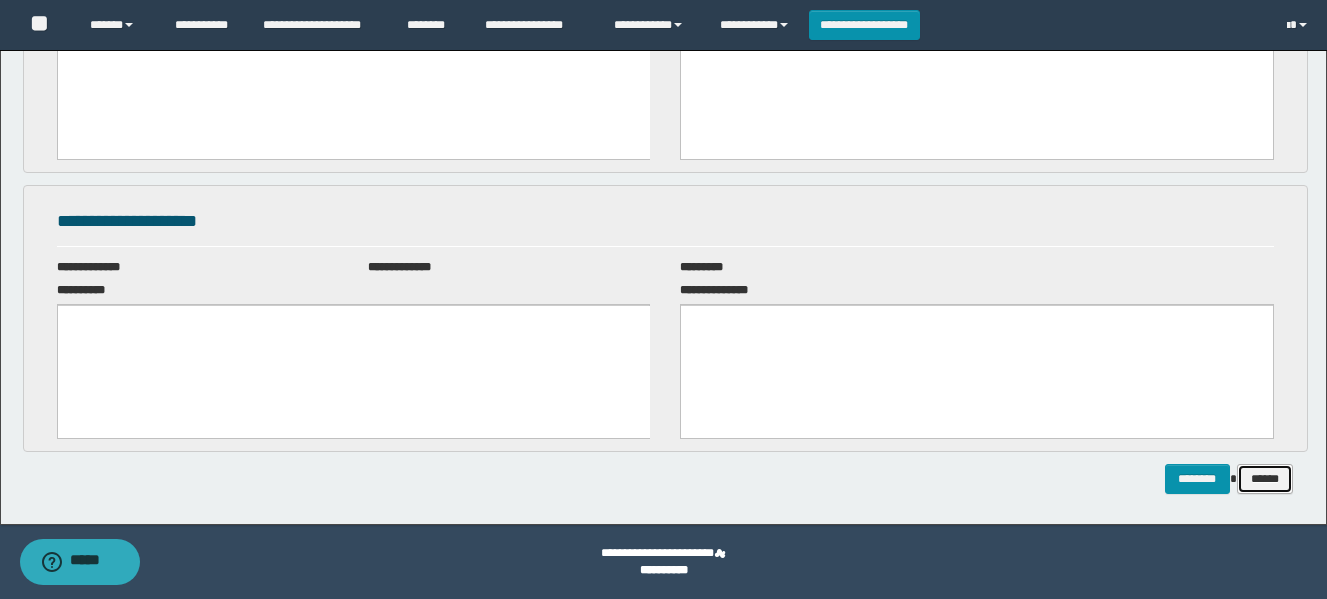click on "******" at bounding box center [1265, 479] 